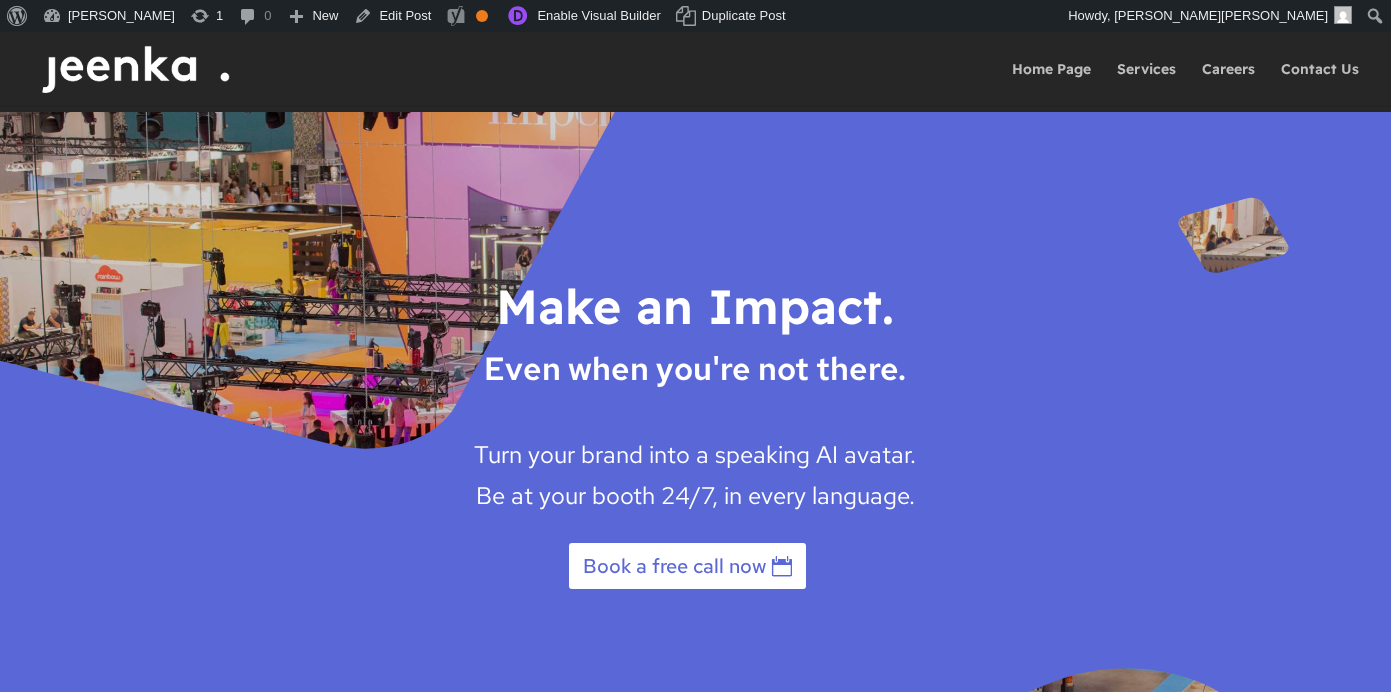scroll, scrollTop: 0, scrollLeft: 0, axis: both 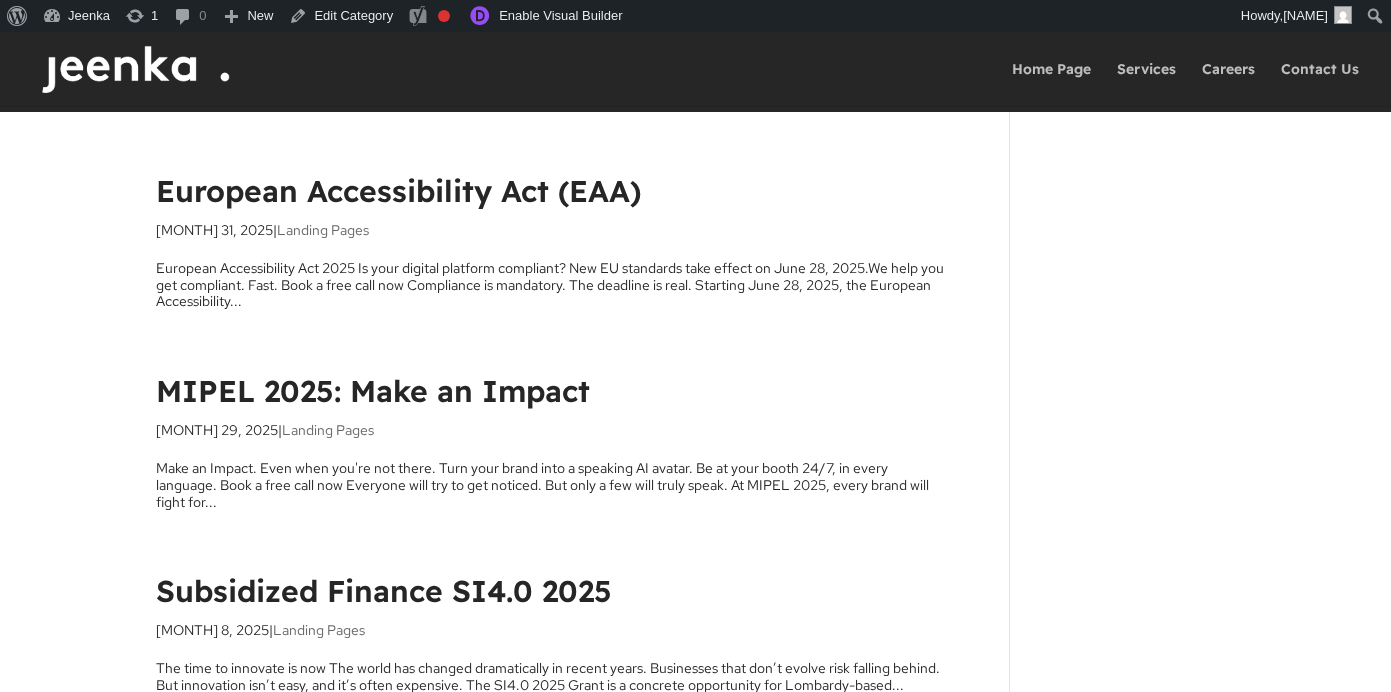 click on "European Accessibility Act (EAA)" at bounding box center [398, 191] 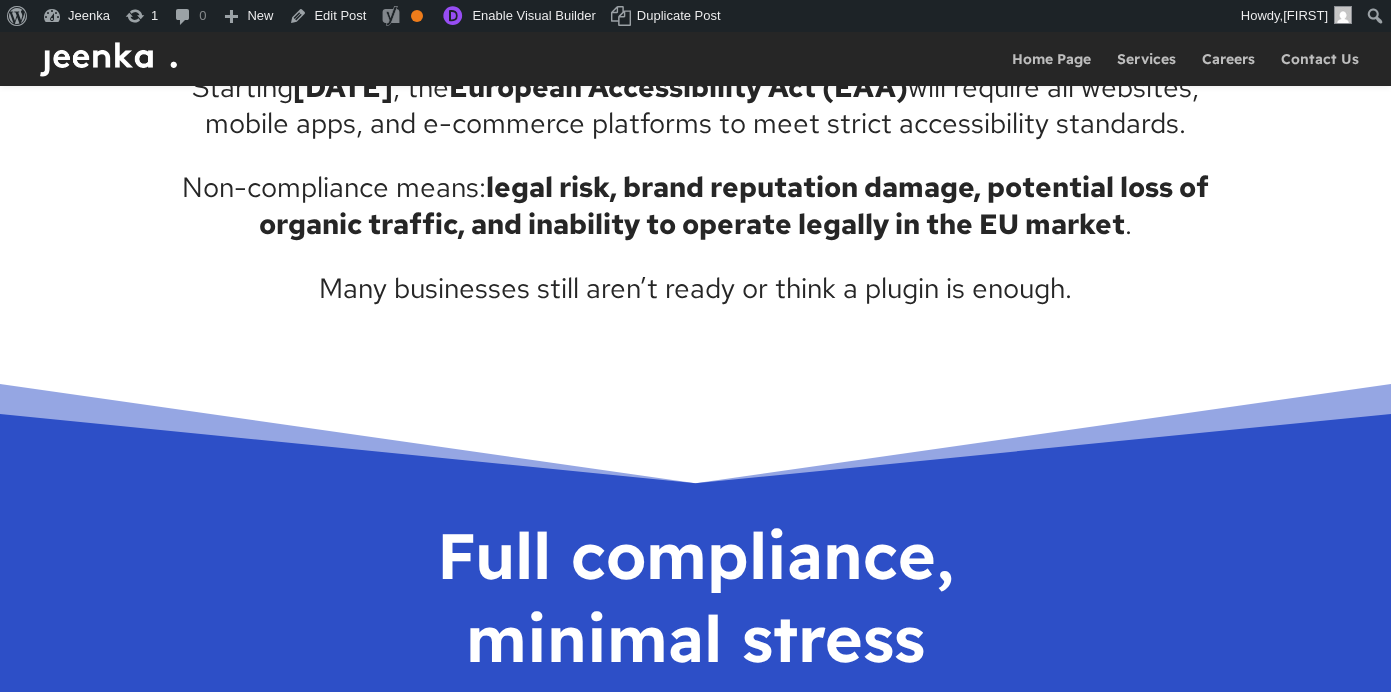 scroll, scrollTop: 979, scrollLeft: 0, axis: vertical 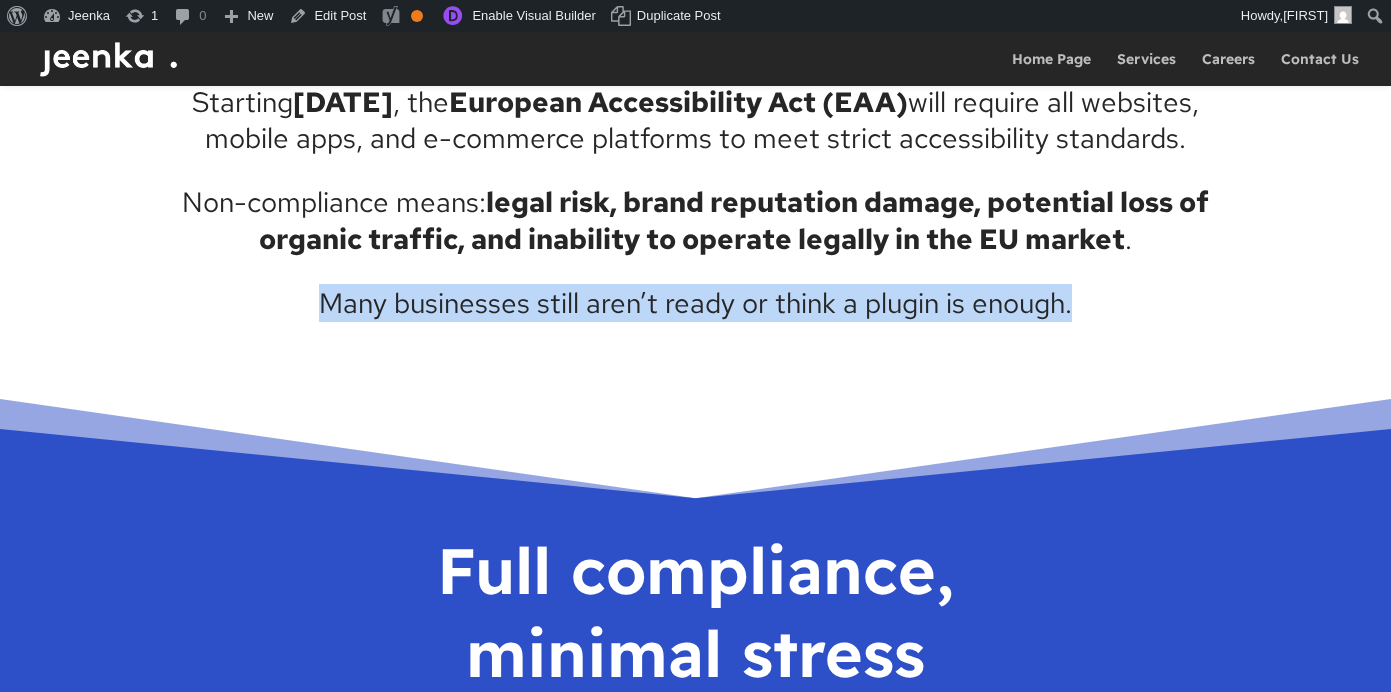 drag, startPoint x: 289, startPoint y: 342, endPoint x: 1089, endPoint y: 350, distance: 800.04 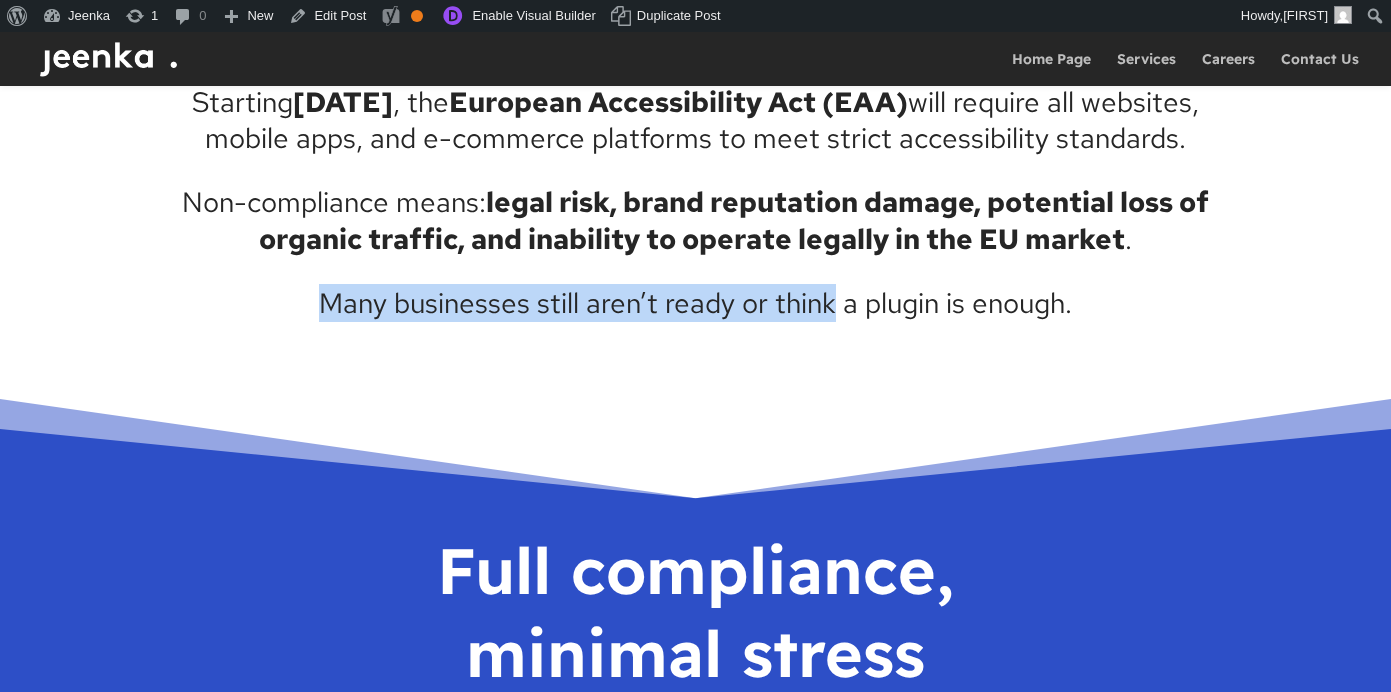 drag, startPoint x: 343, startPoint y: 343, endPoint x: 832, endPoint y: 349, distance: 489.0368 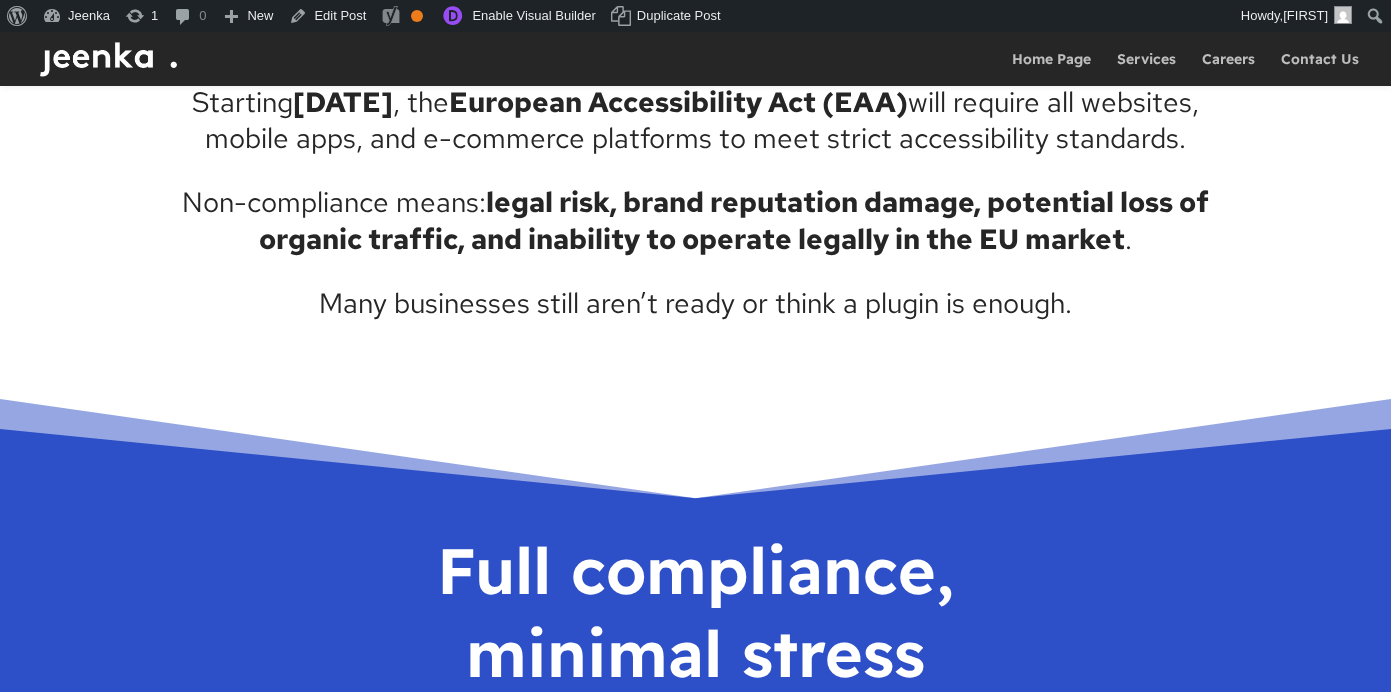 click on "Many businesses still aren’t ready or think a plugin is enough." at bounding box center (696, 303) 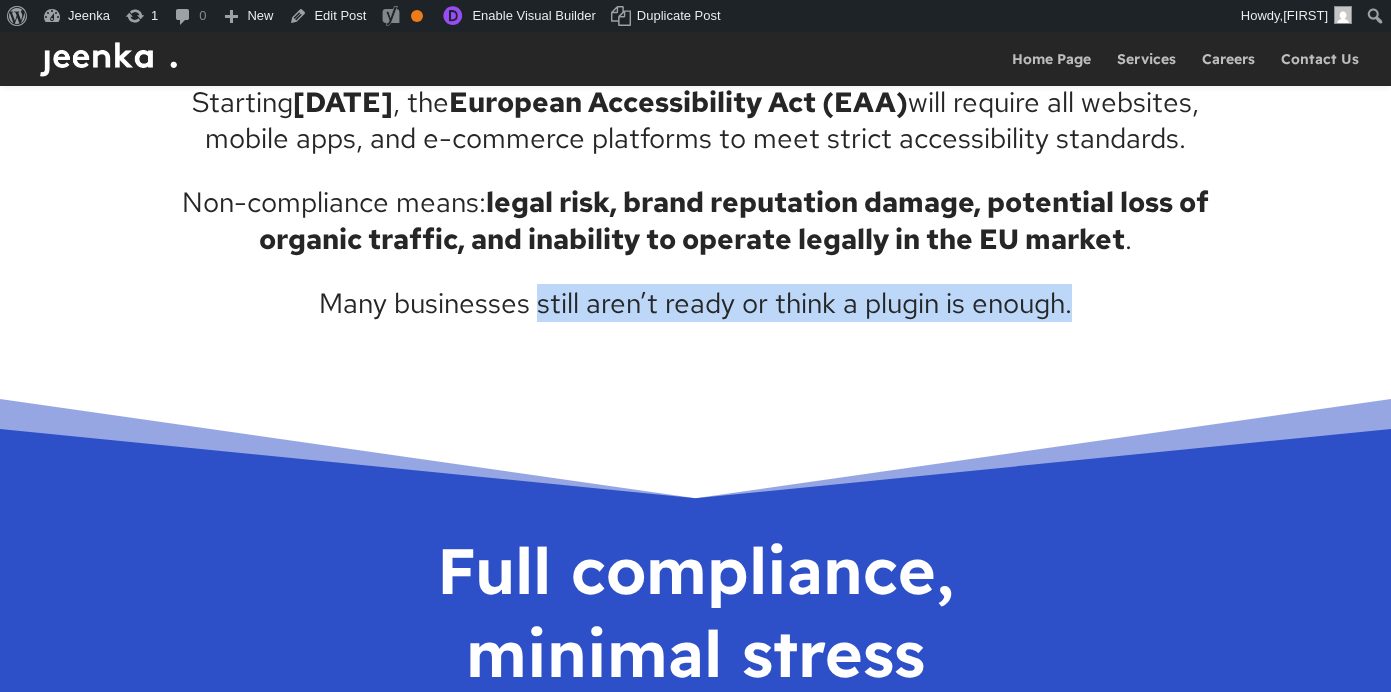 drag, startPoint x: 539, startPoint y: 341, endPoint x: 1080, endPoint y: 323, distance: 541.2994 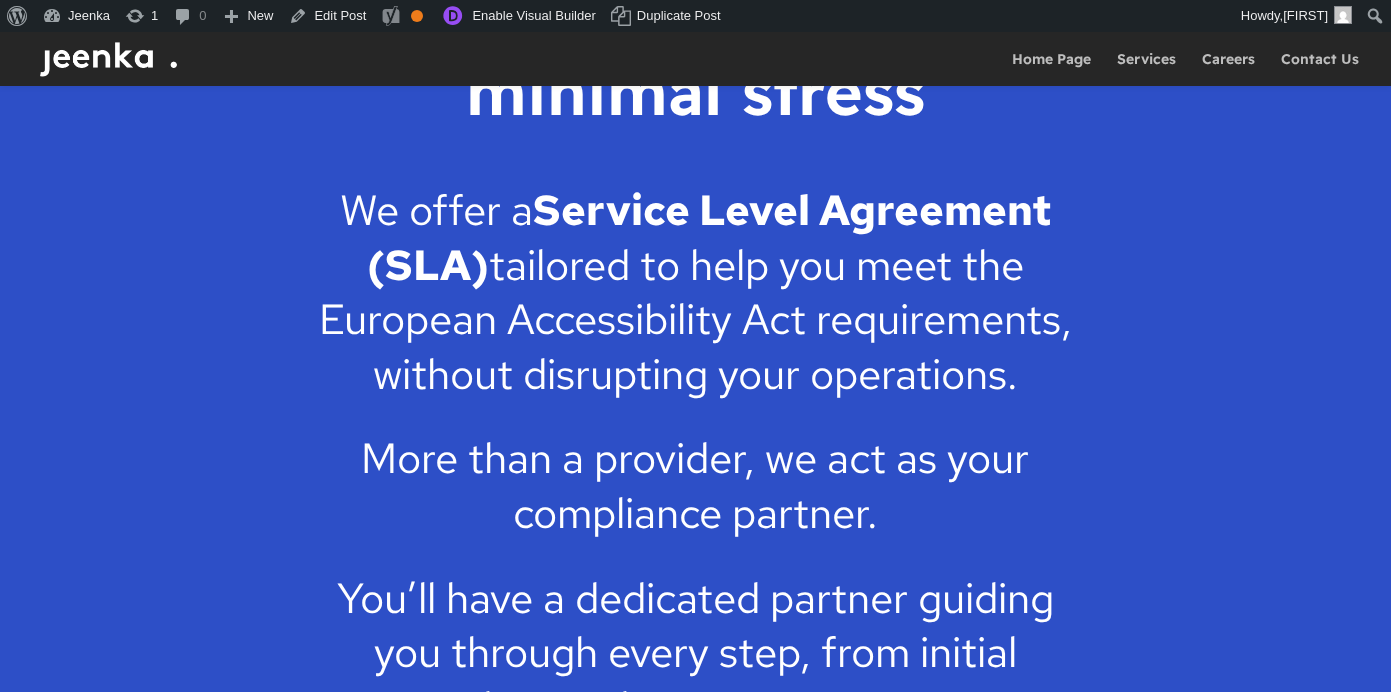 scroll, scrollTop: 1485, scrollLeft: 0, axis: vertical 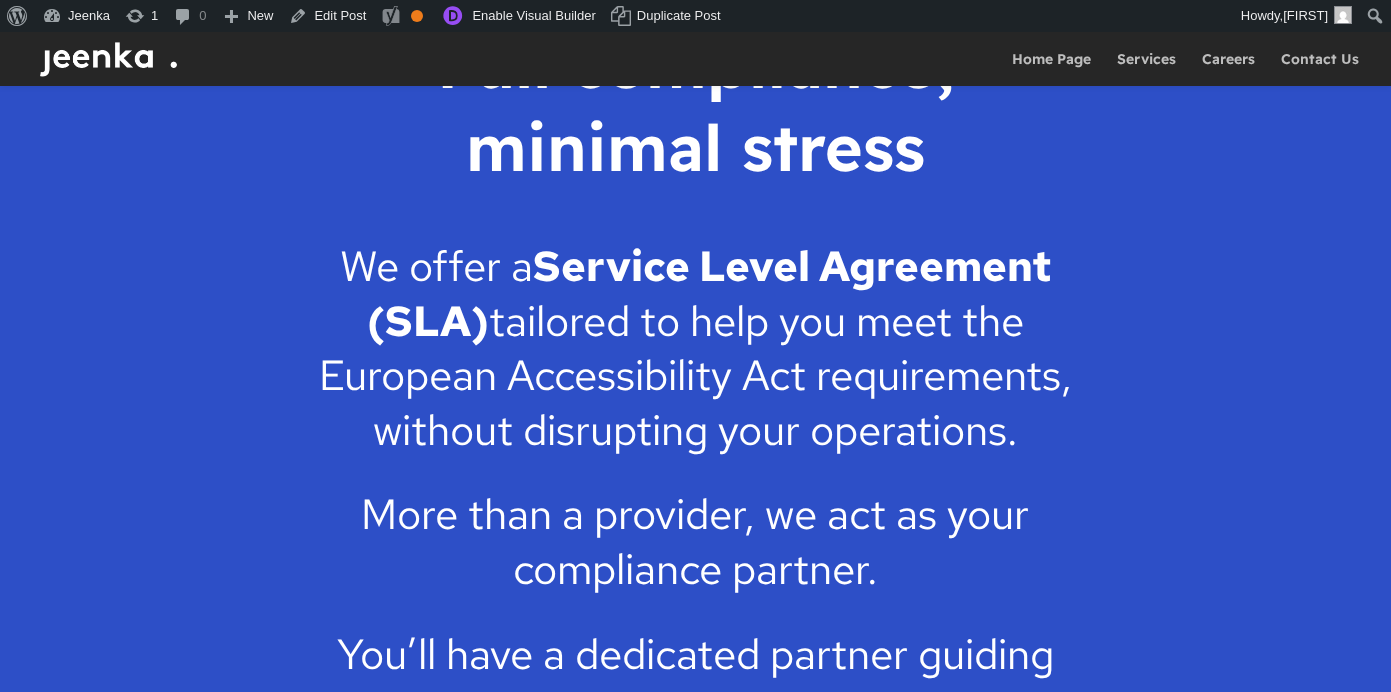 drag, startPoint x: 348, startPoint y: 300, endPoint x: 1051, endPoint y: 456, distance: 720.1007 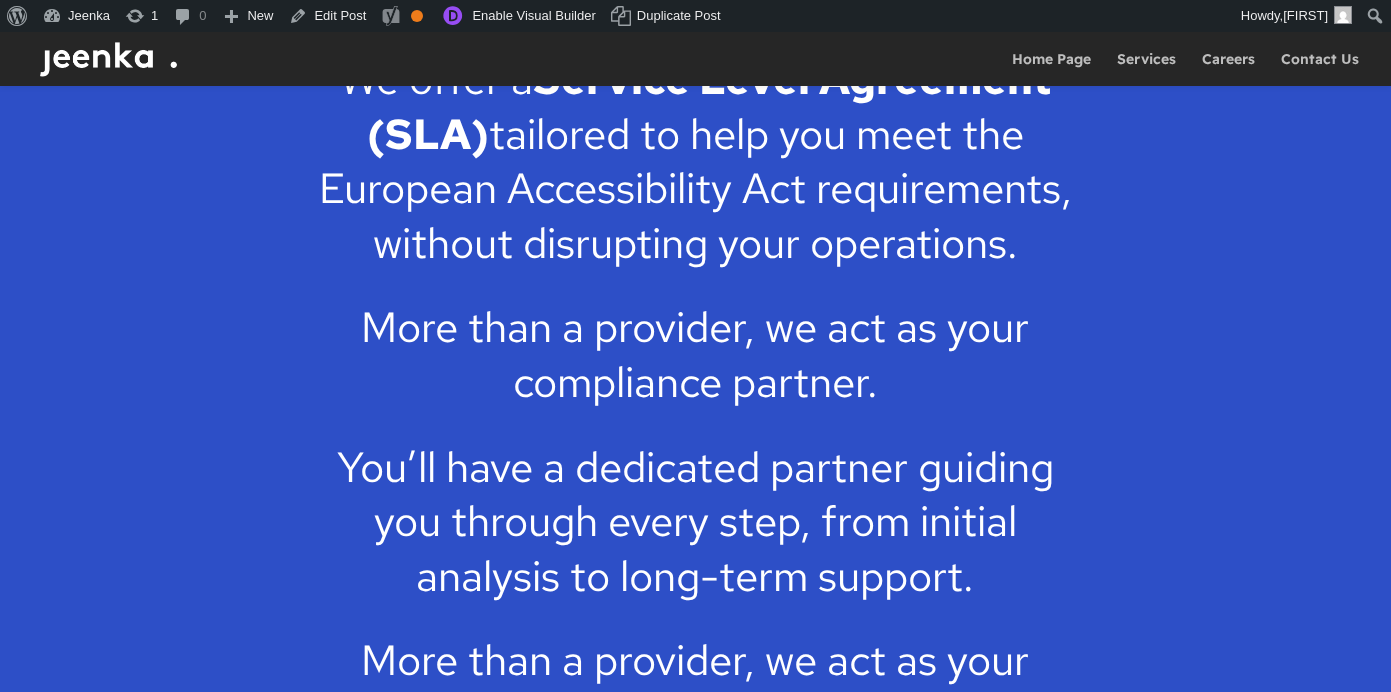 scroll, scrollTop: 1675, scrollLeft: 0, axis: vertical 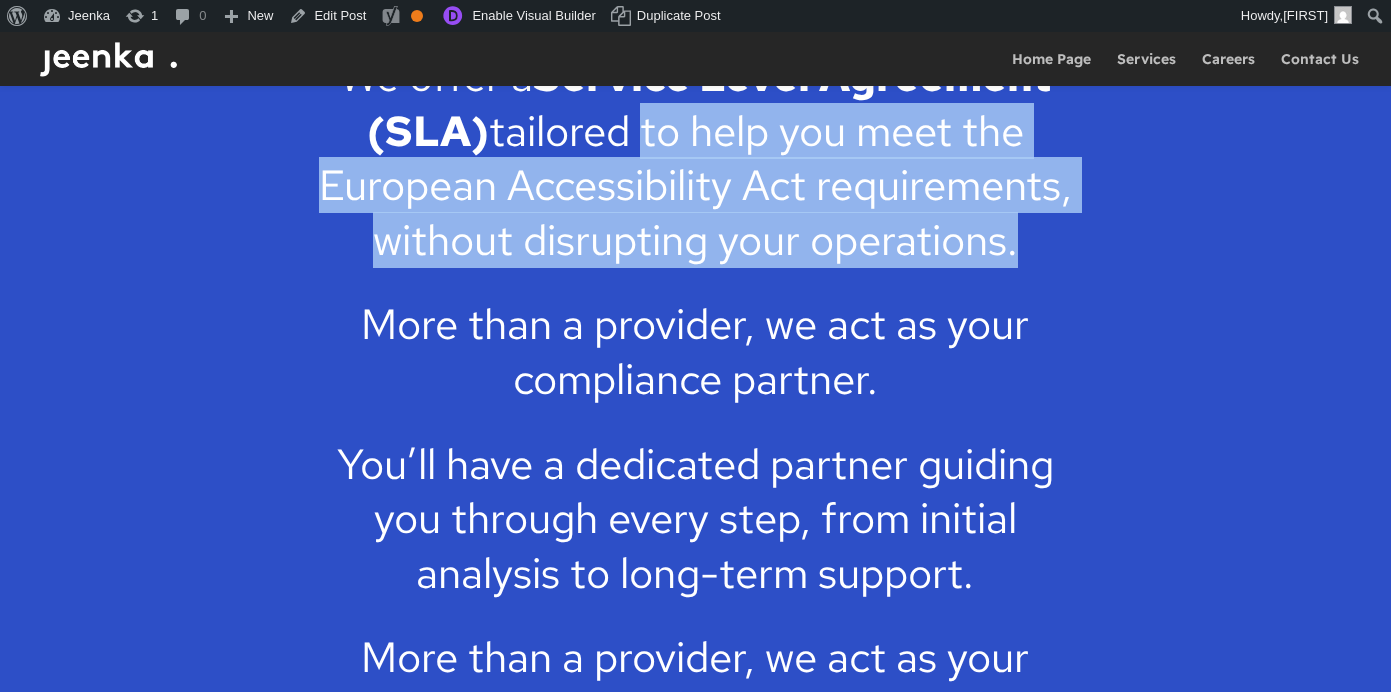 drag, startPoint x: 656, startPoint y: 176, endPoint x: 966, endPoint y: 269, distance: 323.6495 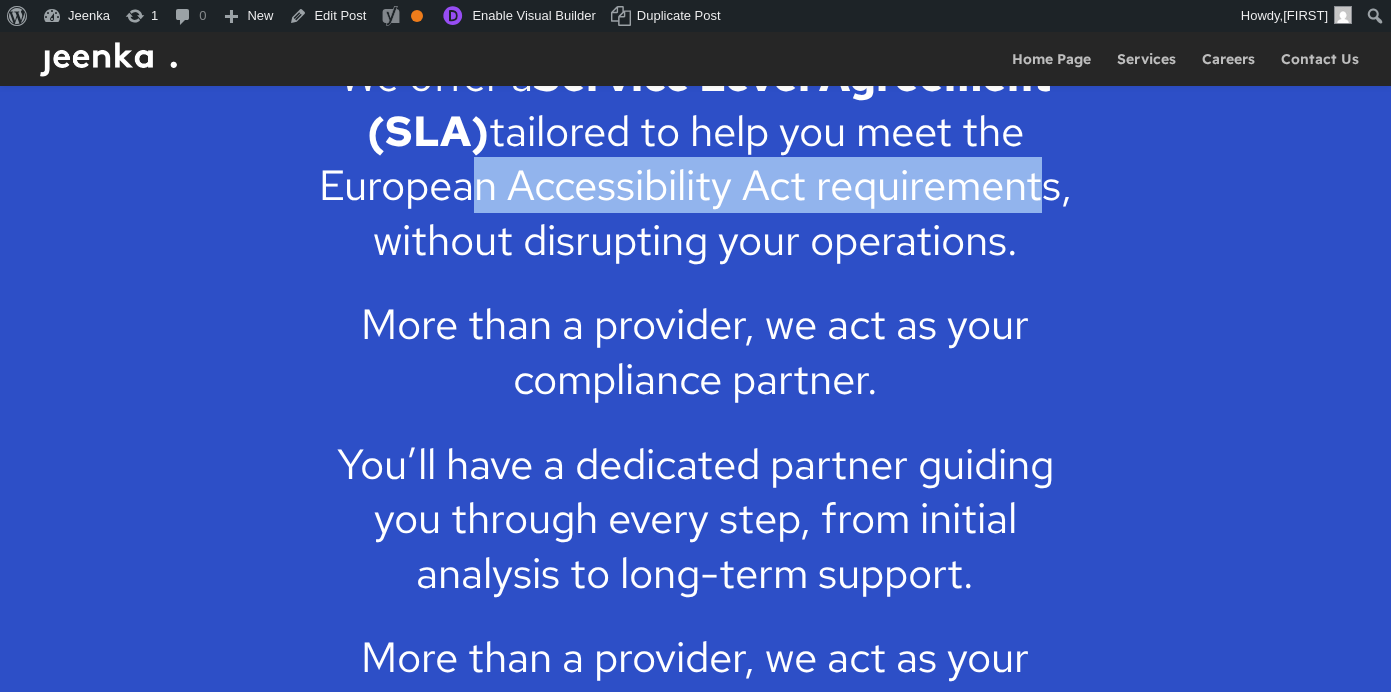 drag, startPoint x: 885, startPoint y: 237, endPoint x: 1033, endPoint y: 238, distance: 148.00337 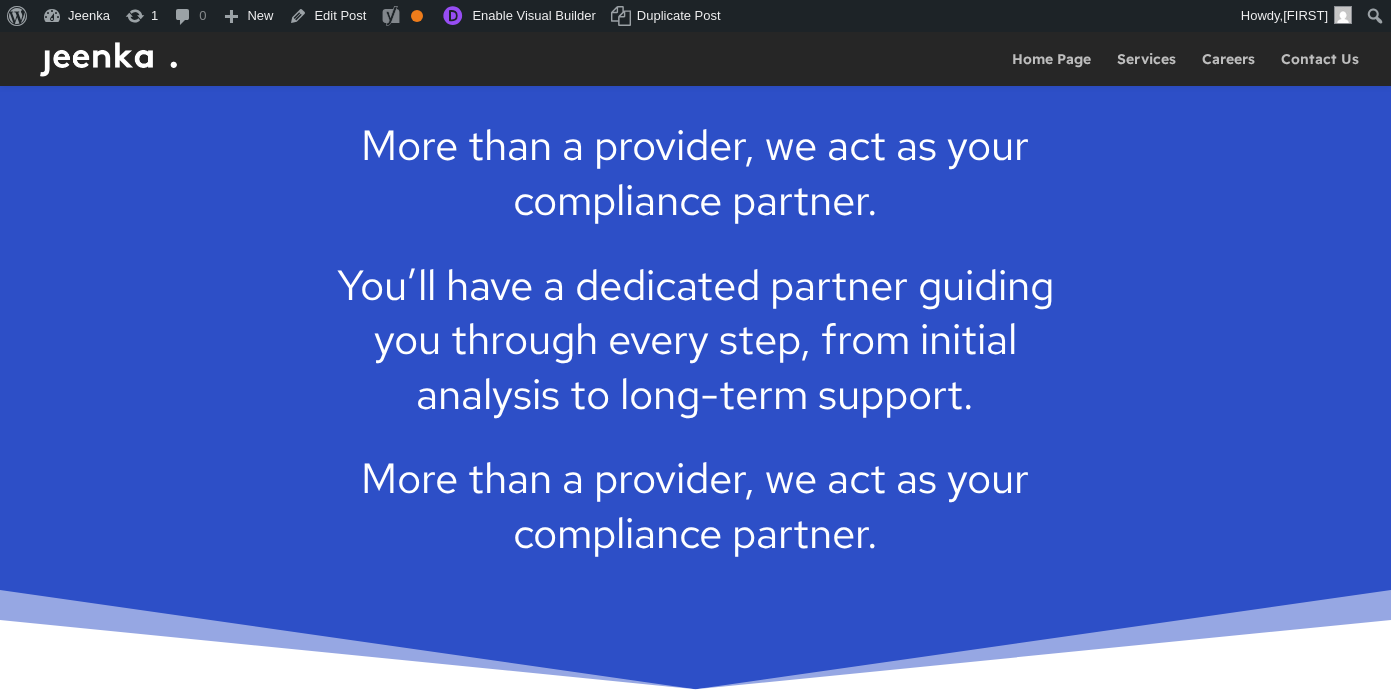 scroll, scrollTop: 1869, scrollLeft: 0, axis: vertical 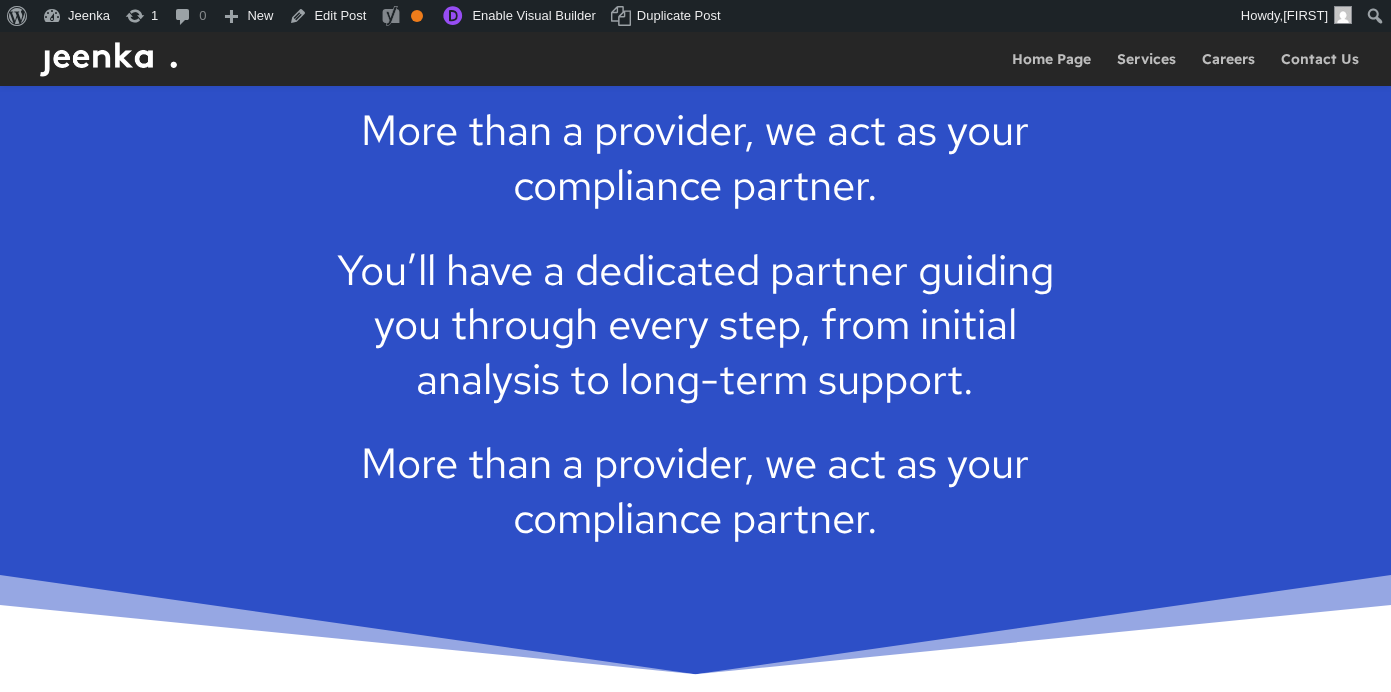 drag, startPoint x: 809, startPoint y: 167, endPoint x: 877, endPoint y: 435, distance: 276.4923 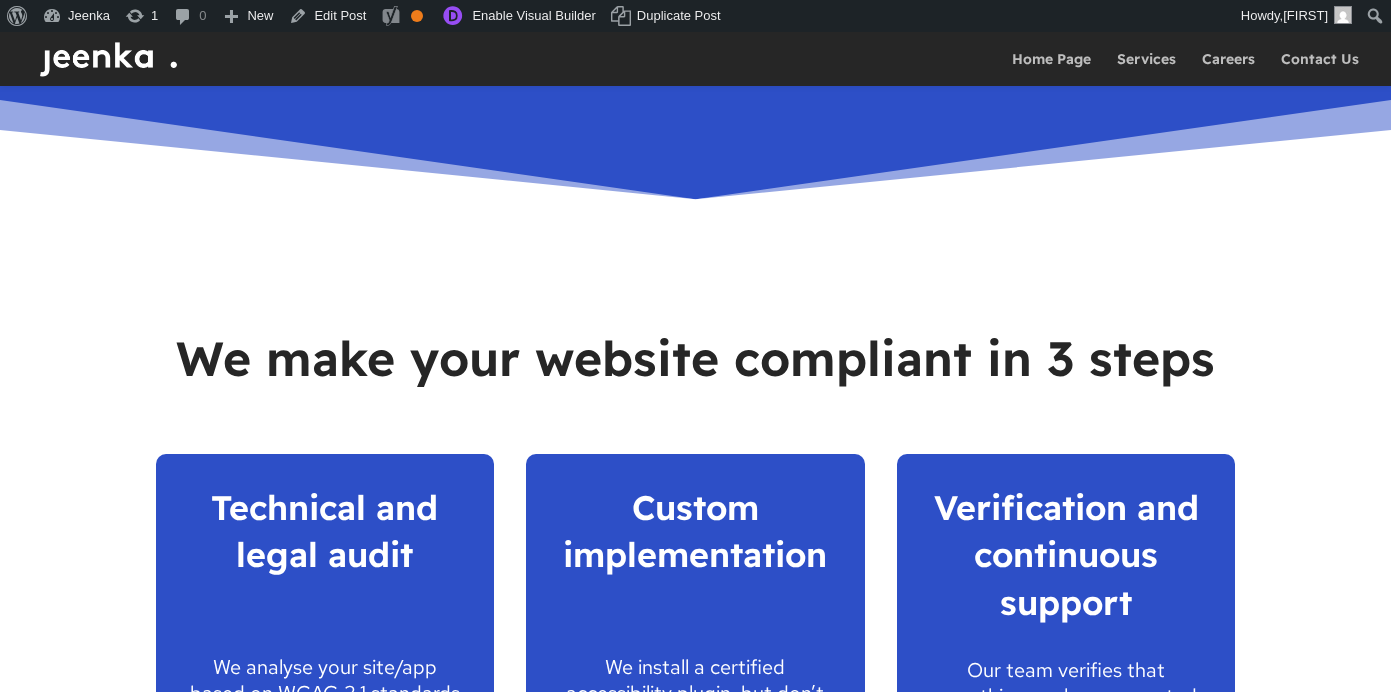 scroll, scrollTop: 2345, scrollLeft: 0, axis: vertical 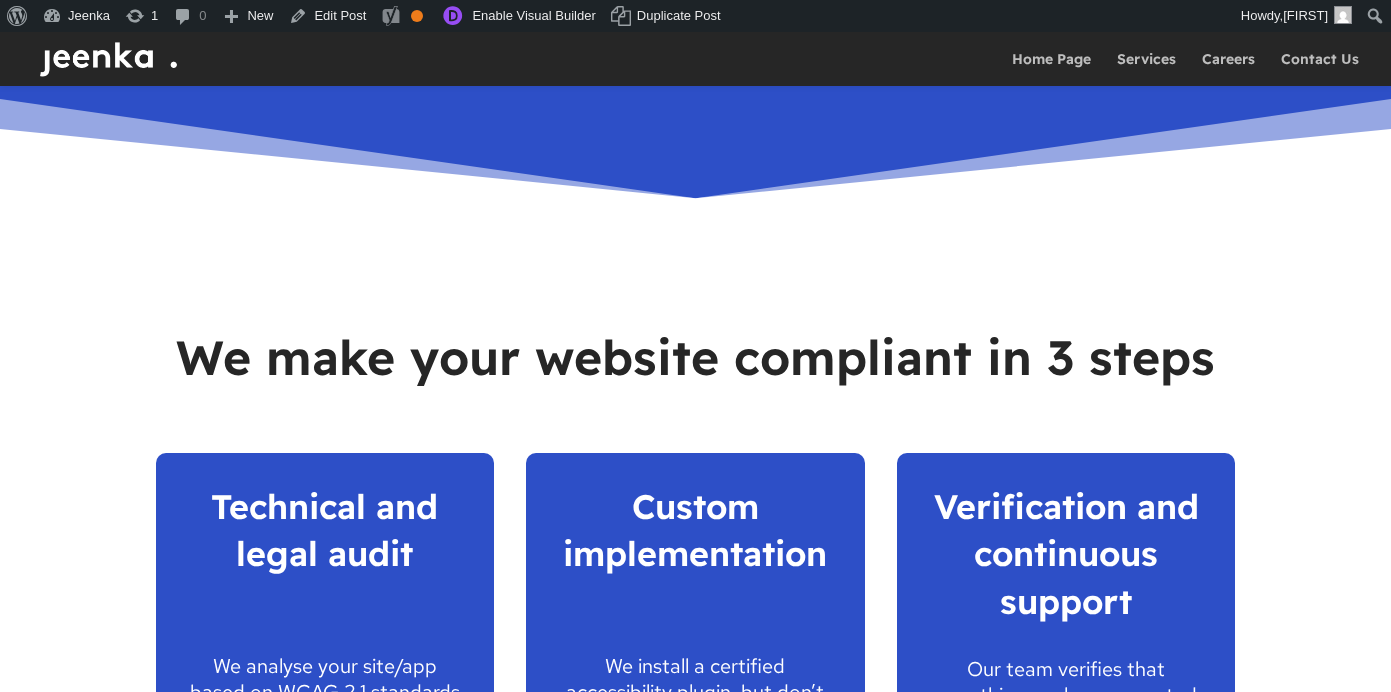 click on "You’ll have a dedicated partner guiding you through every step, from initial analysis to long-term support." at bounding box center [695, -136] 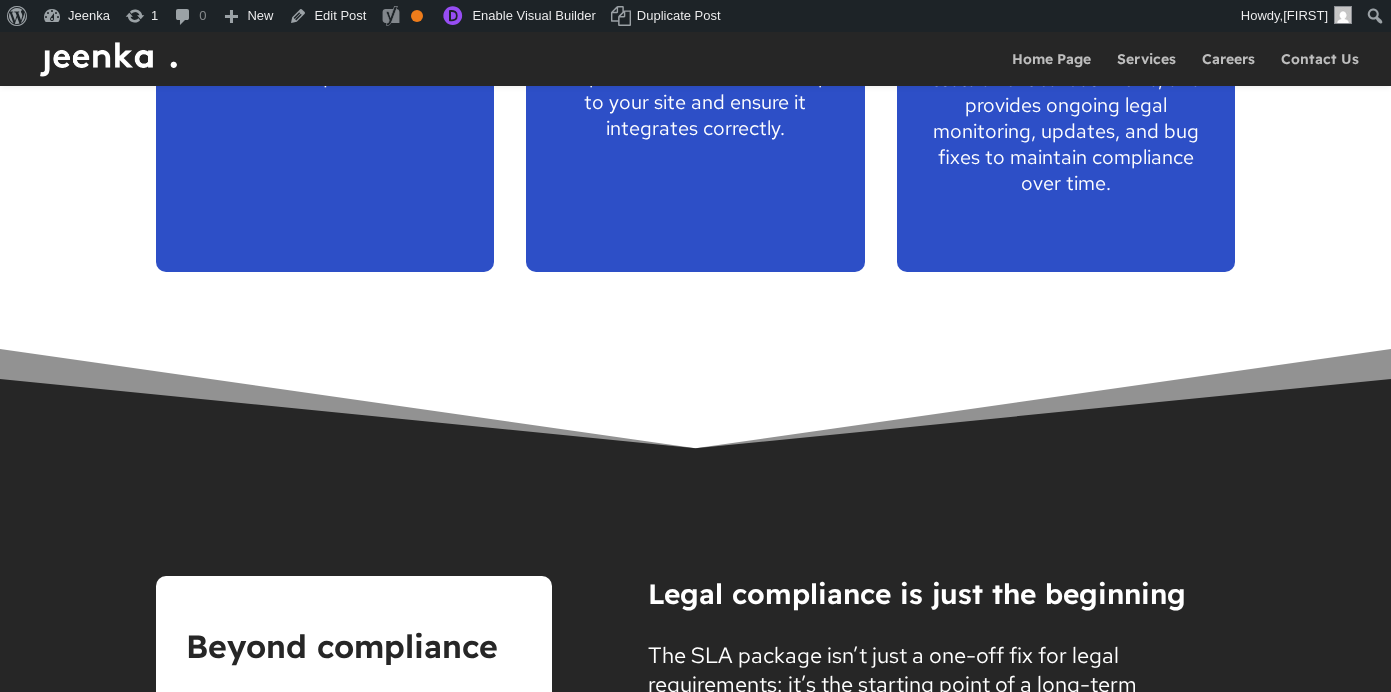 scroll, scrollTop: 3000, scrollLeft: 0, axis: vertical 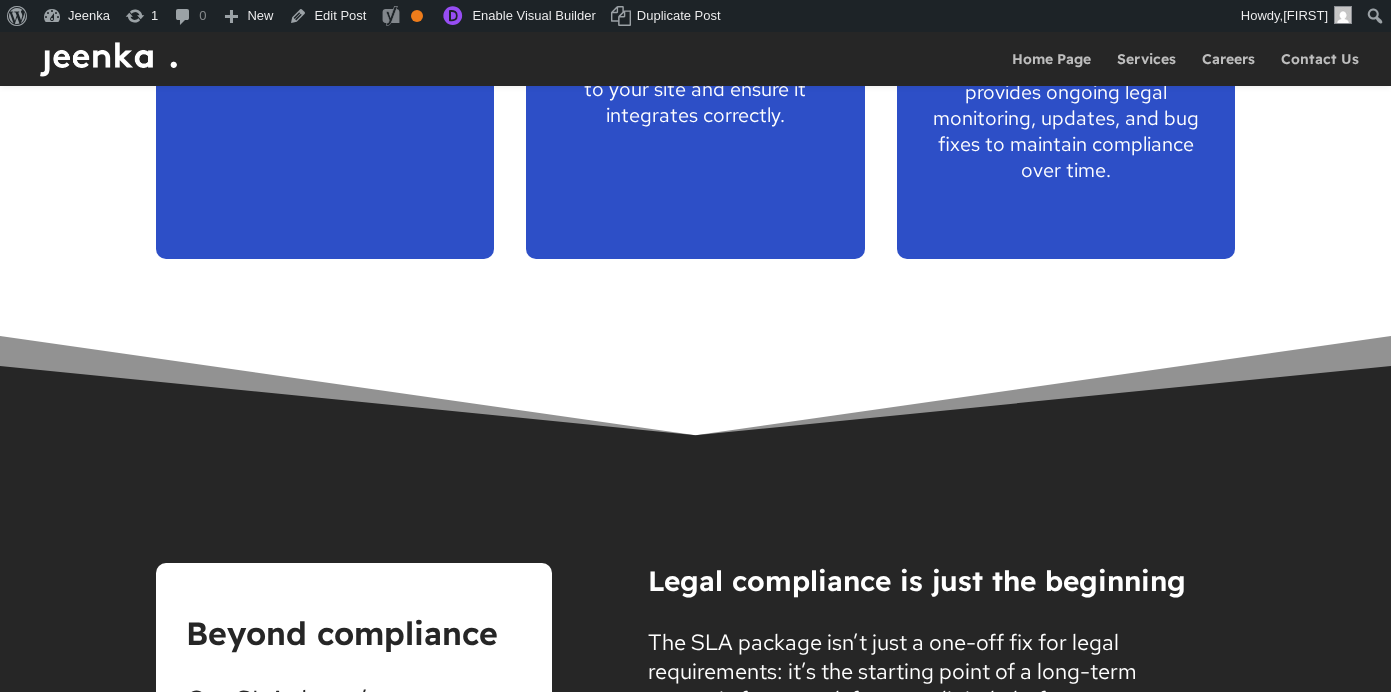 drag, startPoint x: 221, startPoint y: 200, endPoint x: 332, endPoint y: 420, distance: 246.41632 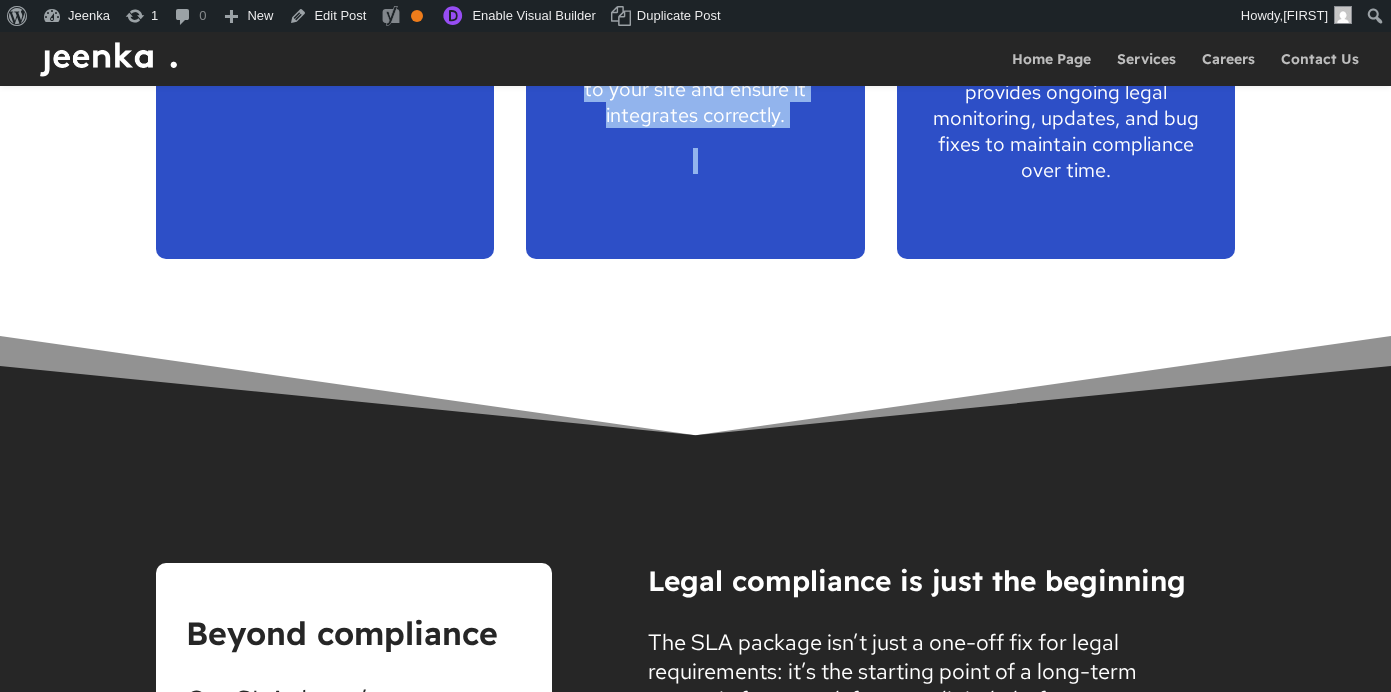 drag, startPoint x: 569, startPoint y: 215, endPoint x: 824, endPoint y: 541, distance: 413.88525 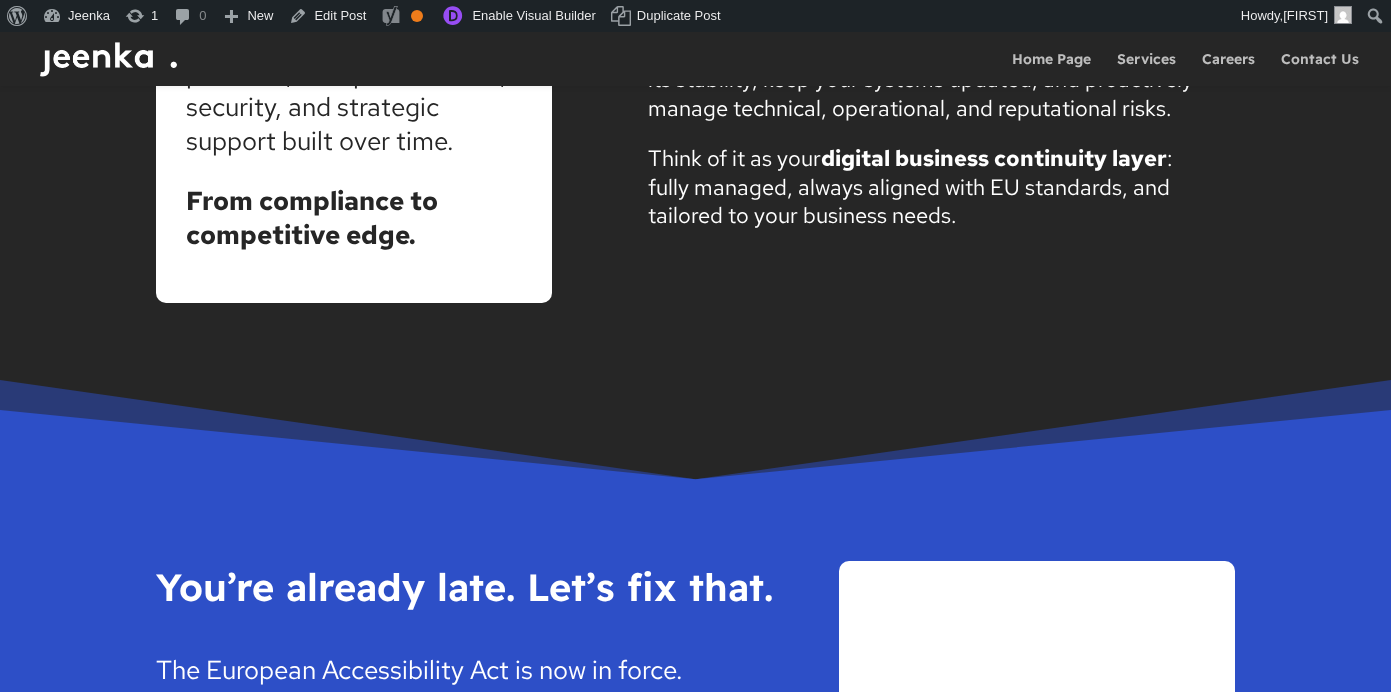 scroll, scrollTop: 3801, scrollLeft: 0, axis: vertical 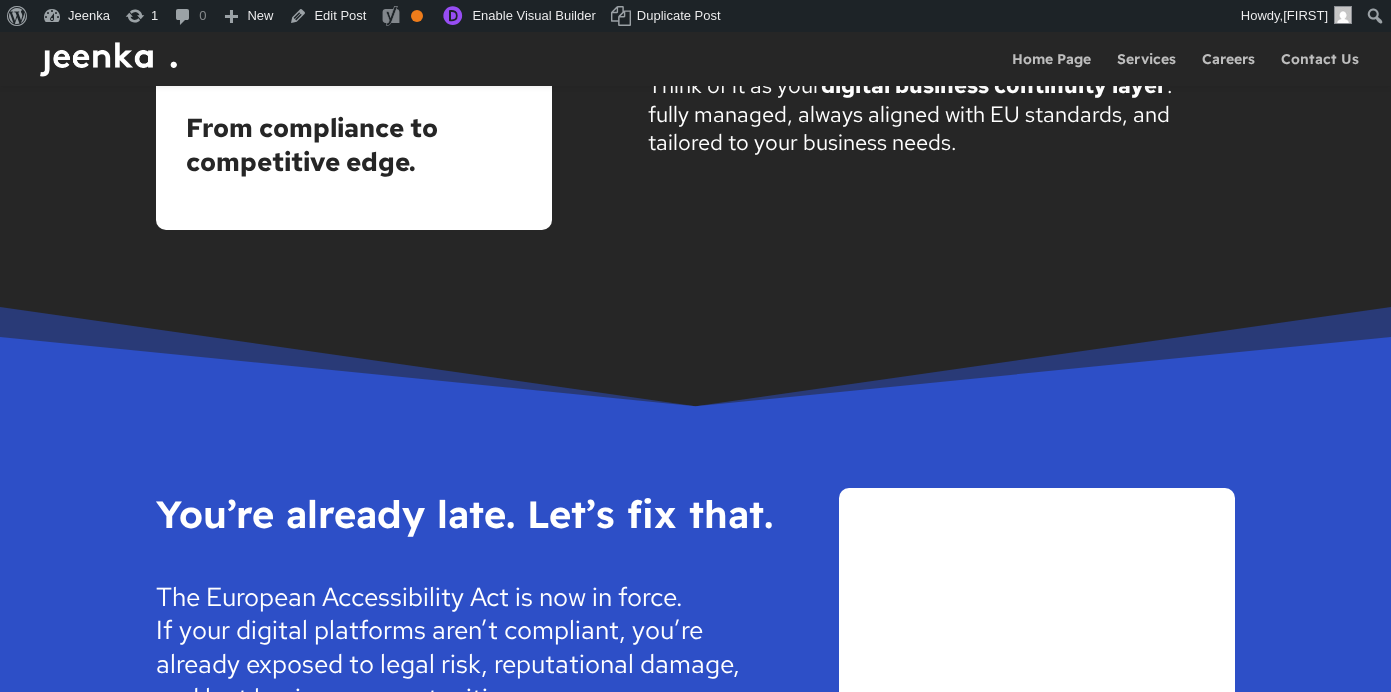 drag, startPoint x: 199, startPoint y: 190, endPoint x: 424, endPoint y: 312, distance: 255.94727 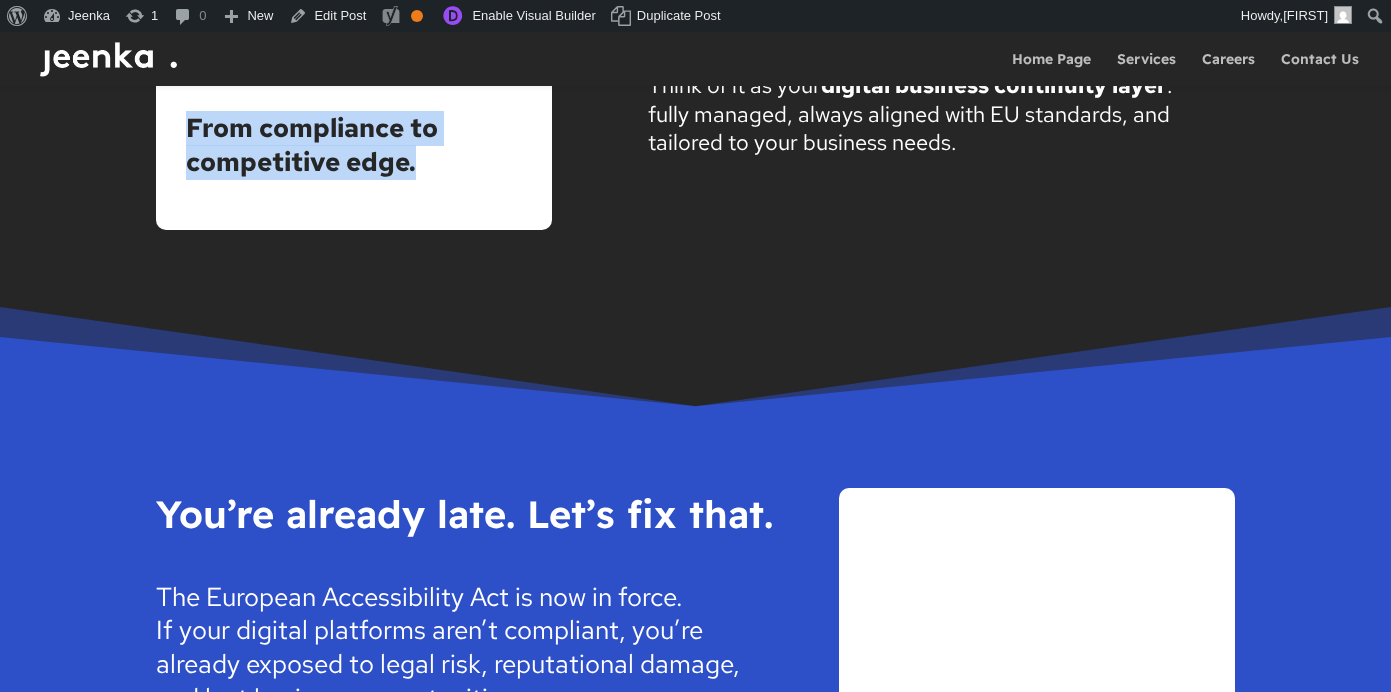 drag, startPoint x: 261, startPoint y: 333, endPoint x: 434, endPoint y: 537, distance: 267.47897 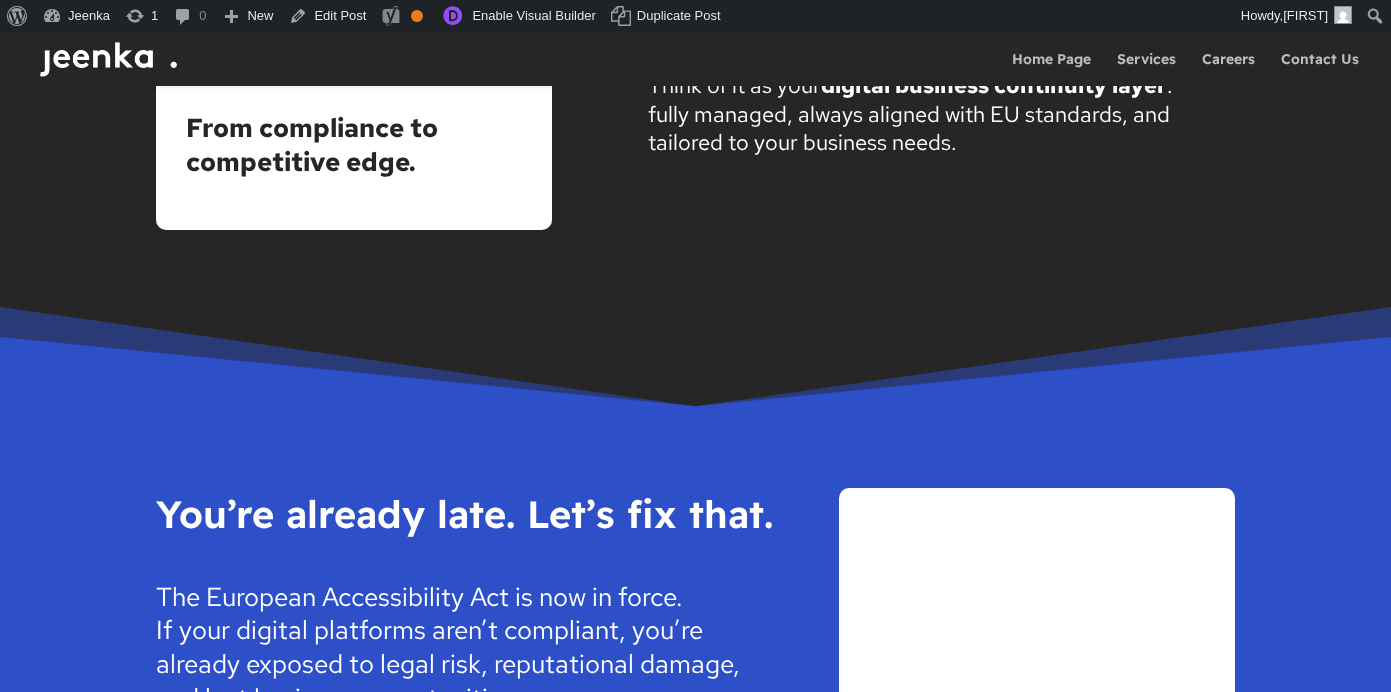 click on "From compliance to competitive edge." at bounding box center [354, 146] 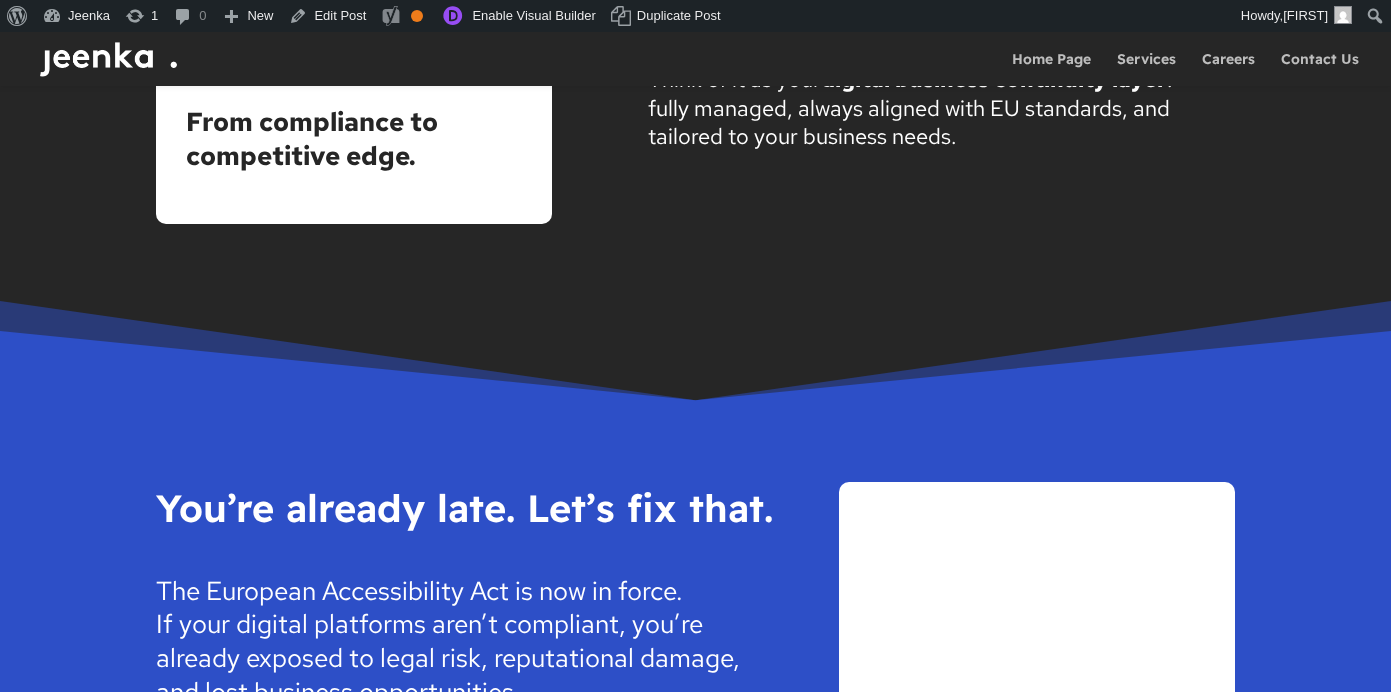 drag, startPoint x: 225, startPoint y: 198, endPoint x: 321, endPoint y: 344, distance: 174.73409 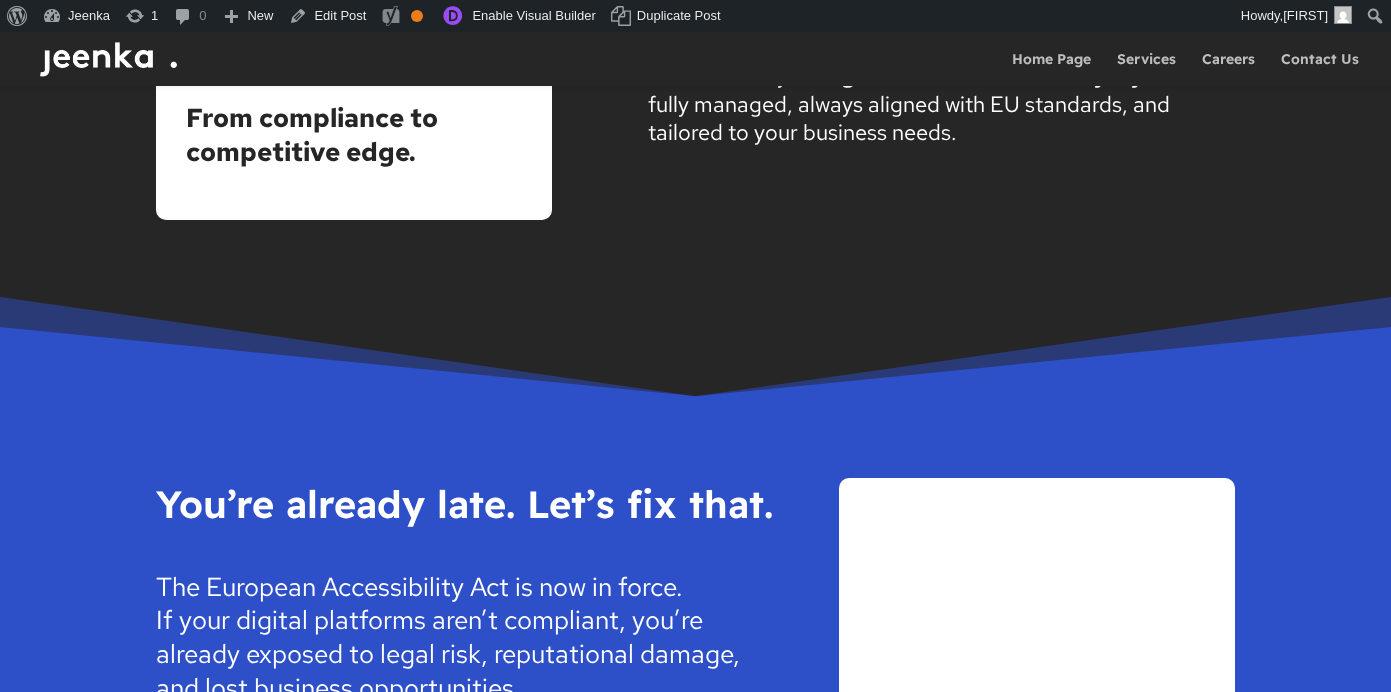 drag, startPoint x: 321, startPoint y: 344, endPoint x: 424, endPoint y: 322, distance: 105.32331 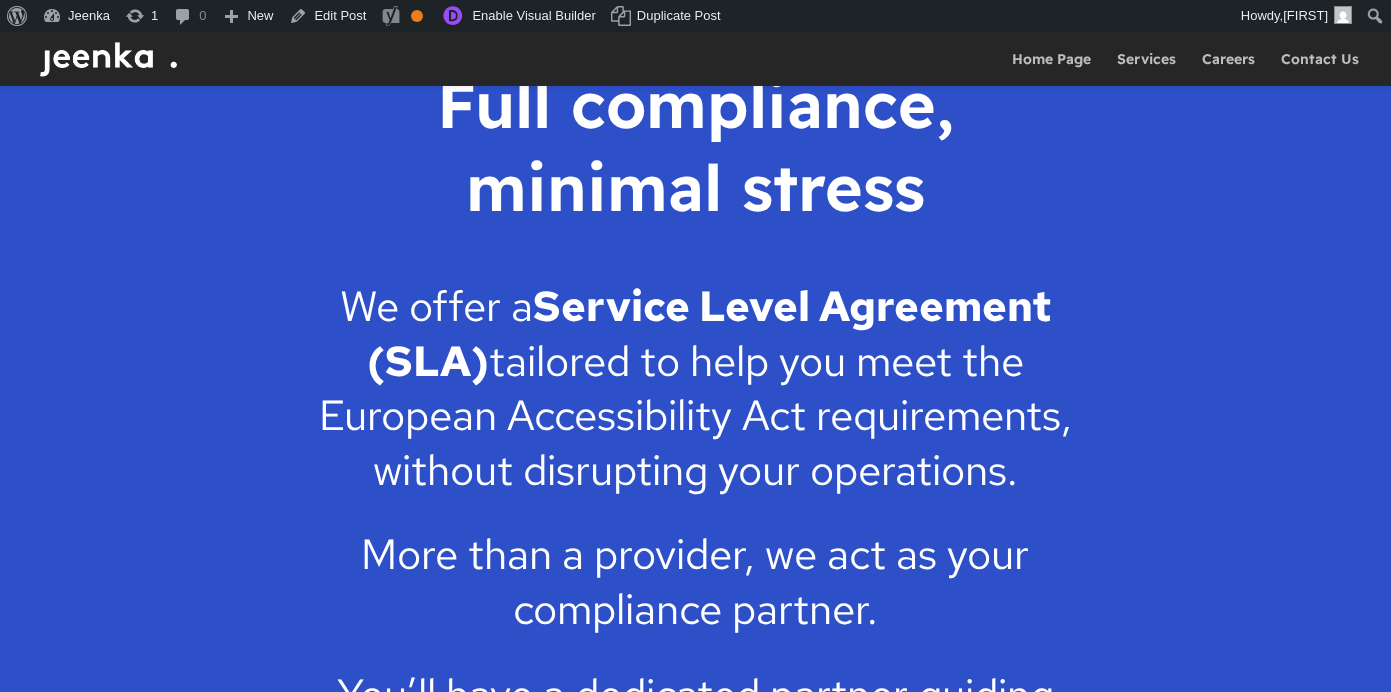 scroll, scrollTop: 1440, scrollLeft: 0, axis: vertical 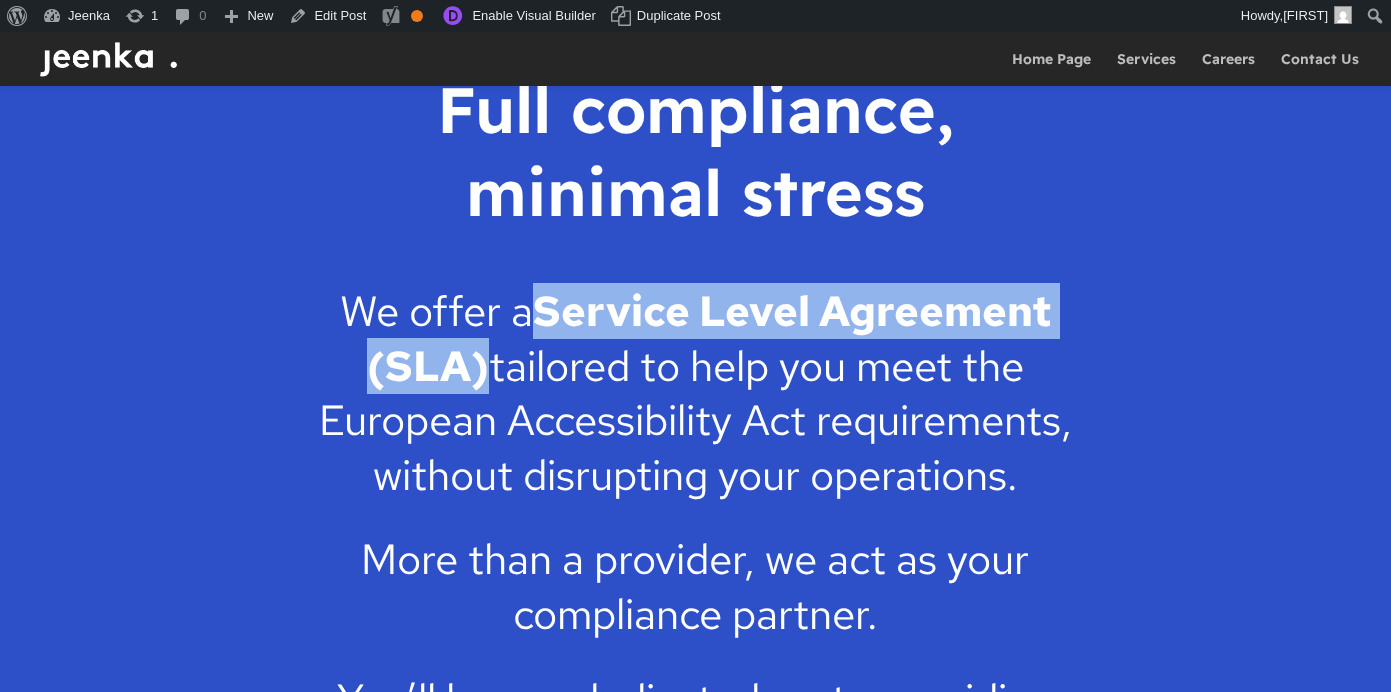 drag, startPoint x: 535, startPoint y: 350, endPoint x: 486, endPoint y: 395, distance: 66.52819 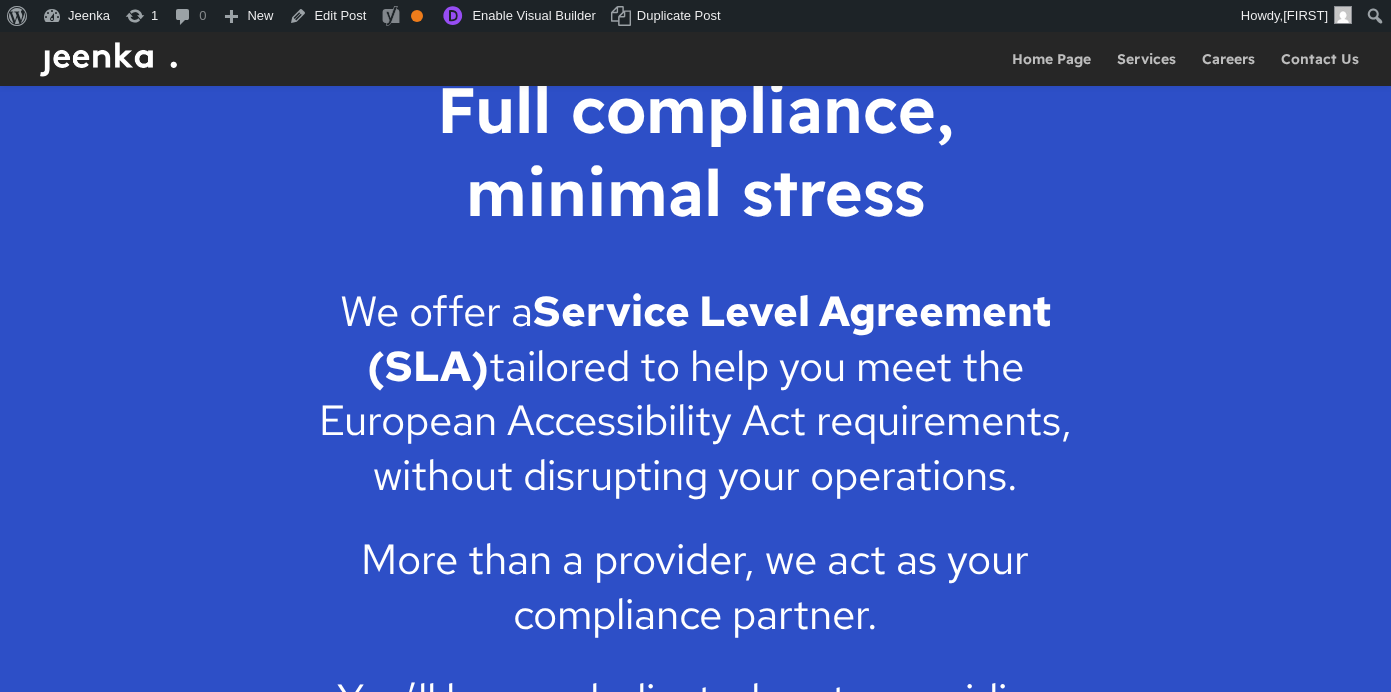 click on "We offer a  Service Level Agreement (SLA)  tailored to help you meet the European Accessibility Act requirements, without disrupting your operations." at bounding box center [695, 408] 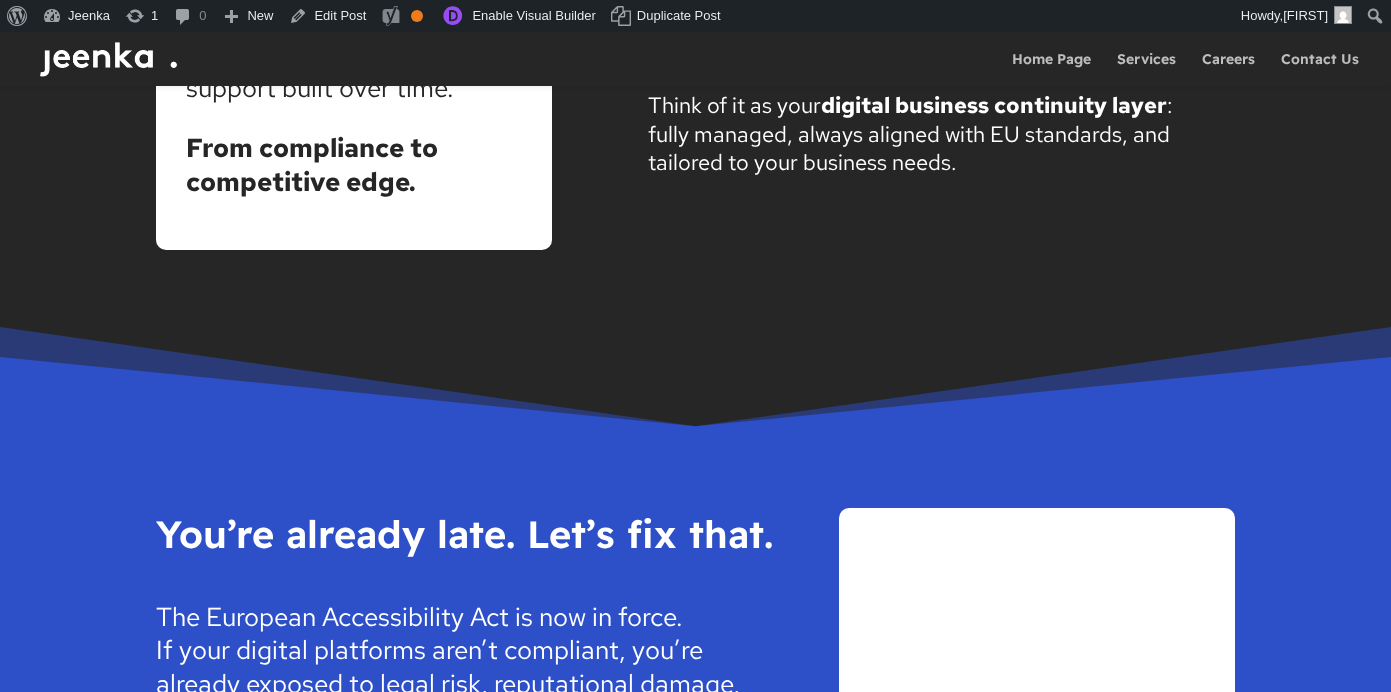 scroll, scrollTop: 3788, scrollLeft: 0, axis: vertical 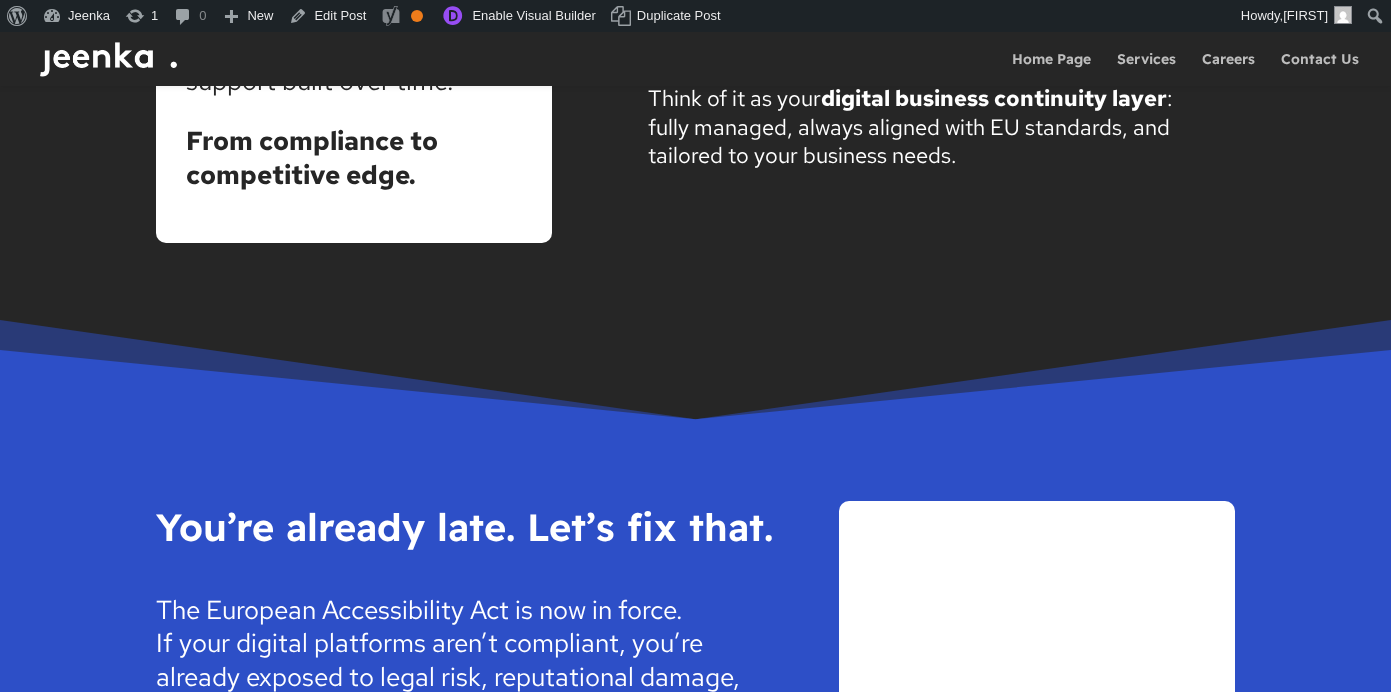 click on "Beyond compliance" at bounding box center (342, -155) 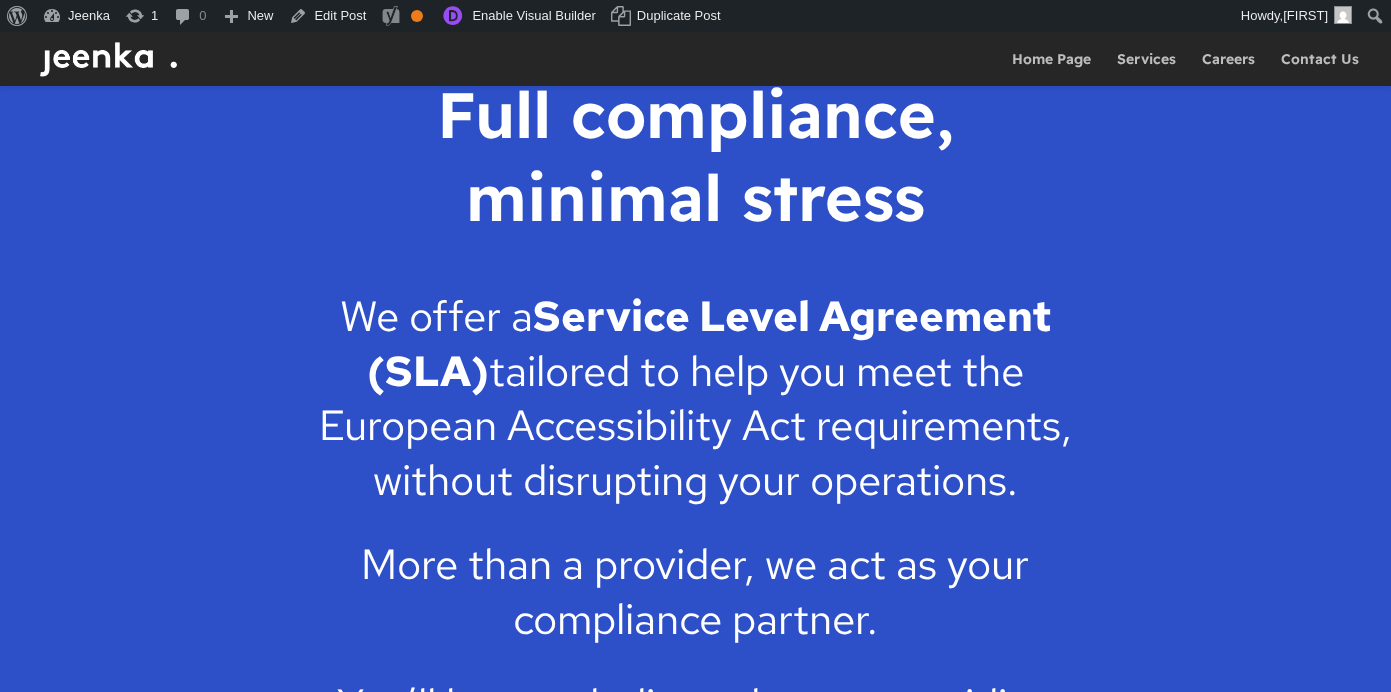 scroll, scrollTop: 1437, scrollLeft: 0, axis: vertical 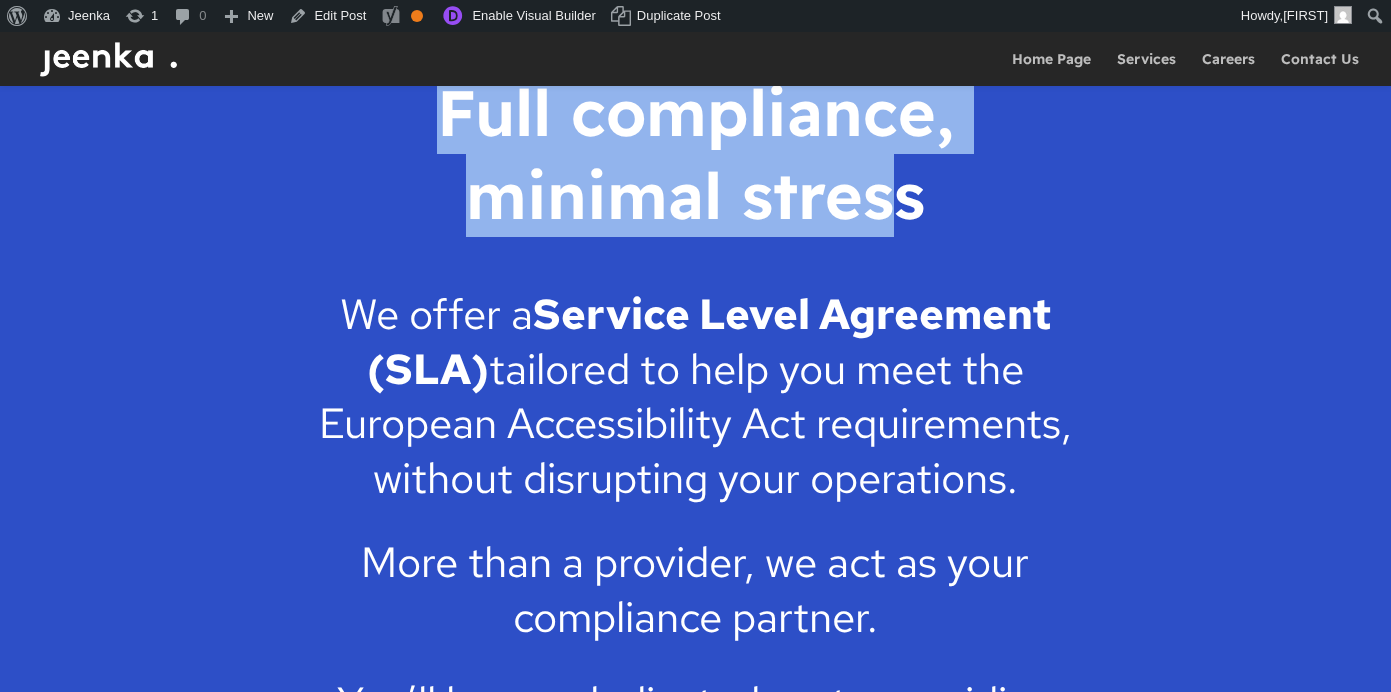 drag, startPoint x: 476, startPoint y: 156, endPoint x: 889, endPoint y: 223, distance: 418.39932 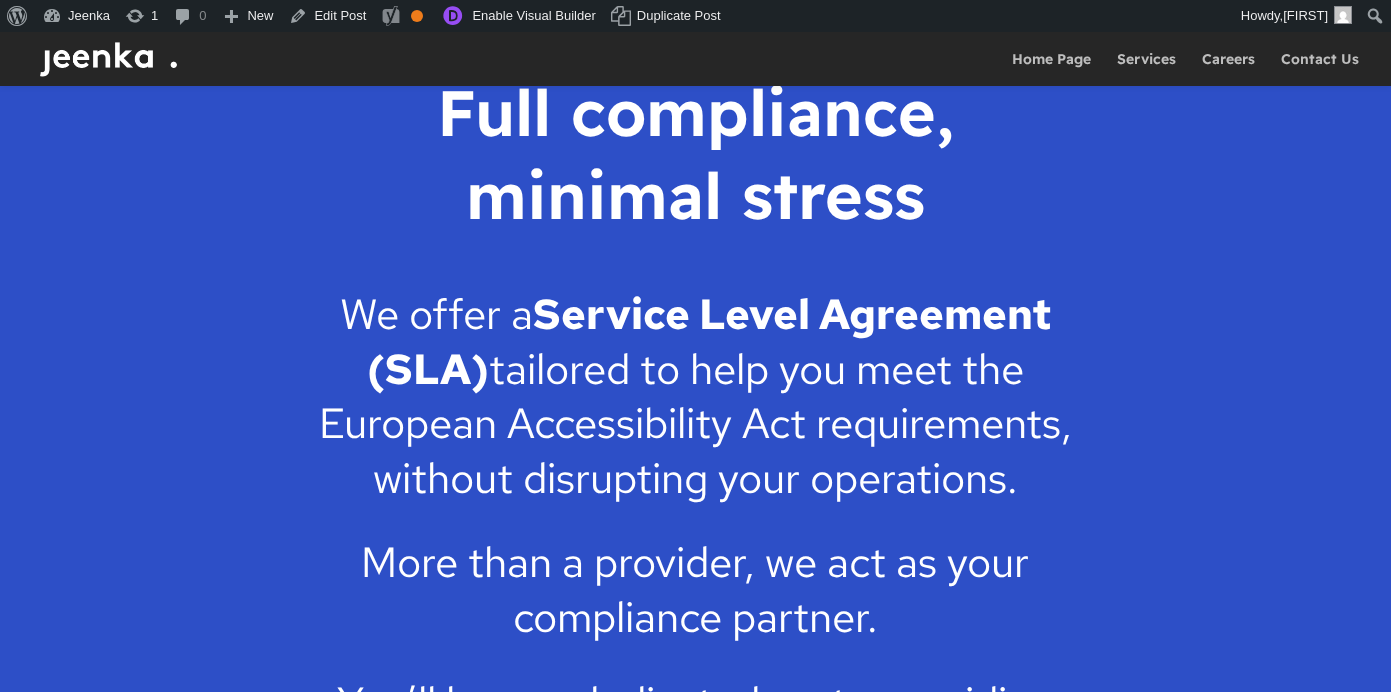 drag, startPoint x: 929, startPoint y: 233, endPoint x: 916, endPoint y: 235, distance: 13.152946 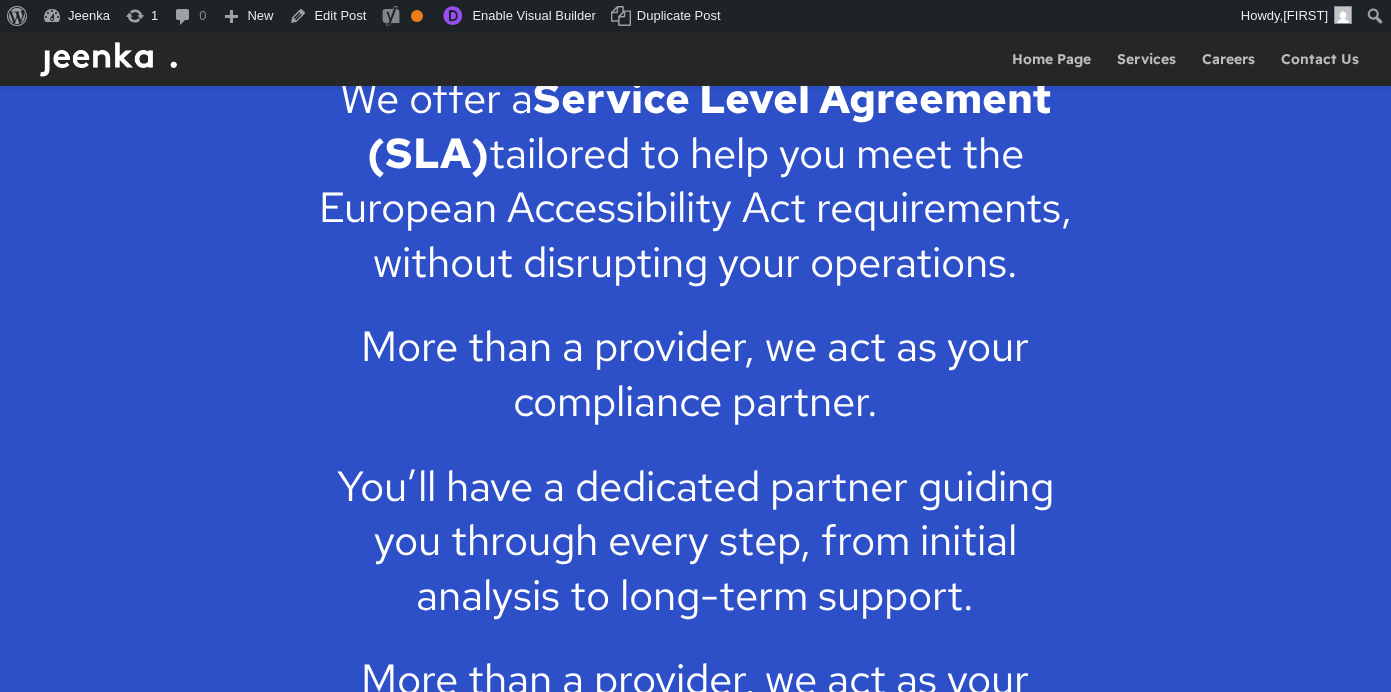 scroll, scrollTop: 1658, scrollLeft: 0, axis: vertical 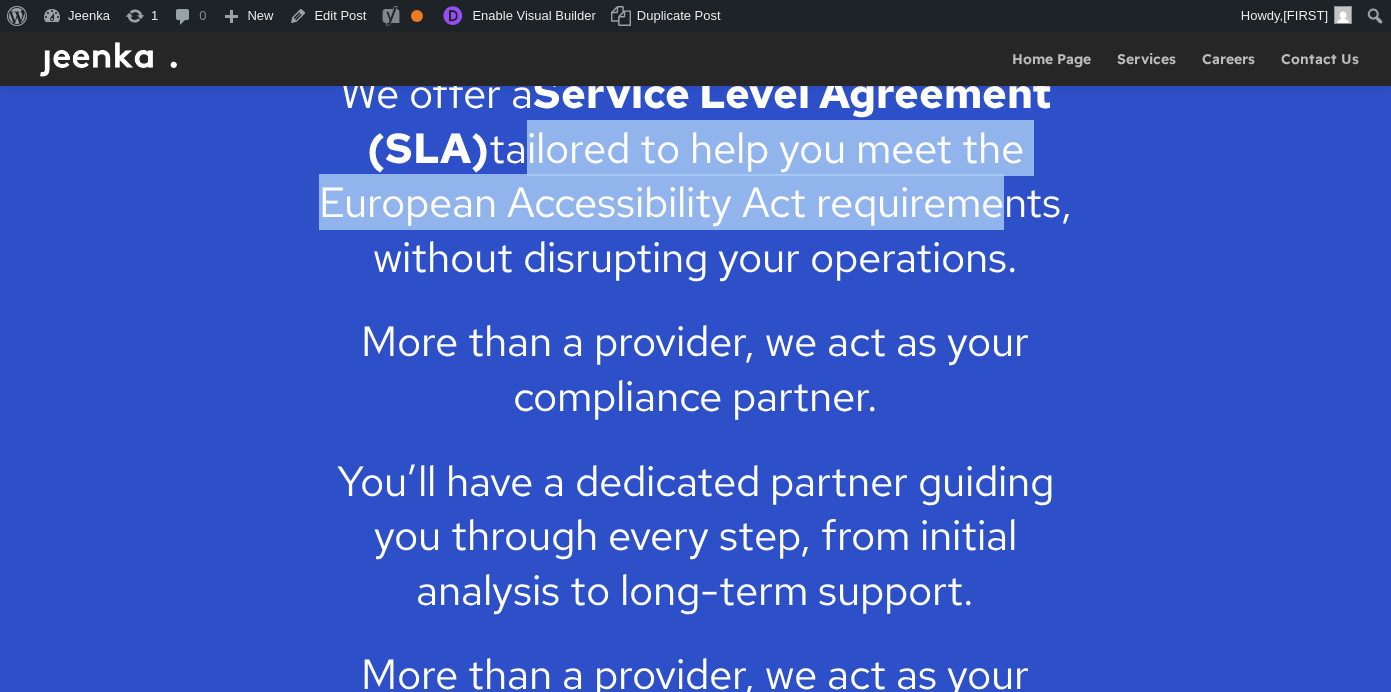 drag, startPoint x: 500, startPoint y: 181, endPoint x: 987, endPoint y: 267, distance: 494.53513 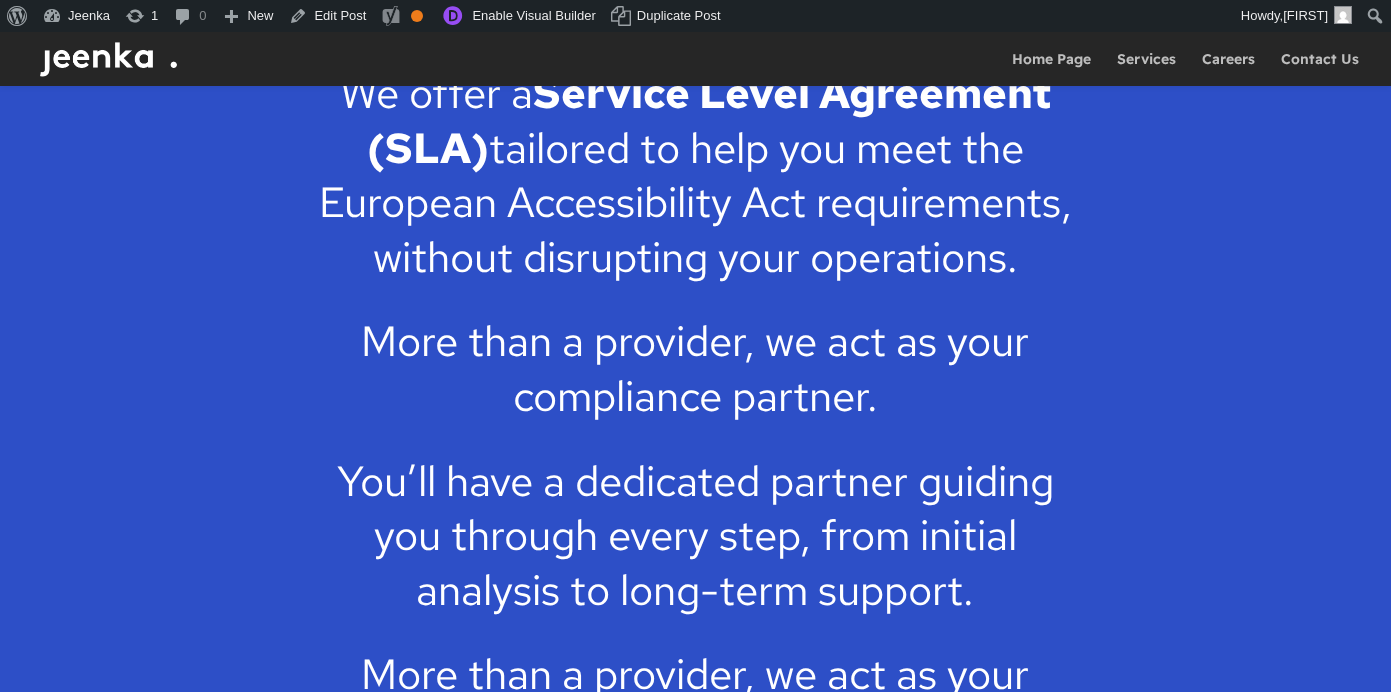 click on "We offer a  Service Level Agreement (SLA)  tailored to help you meet the European Accessibility Act requirements, without disrupting your operations." at bounding box center [695, 190] 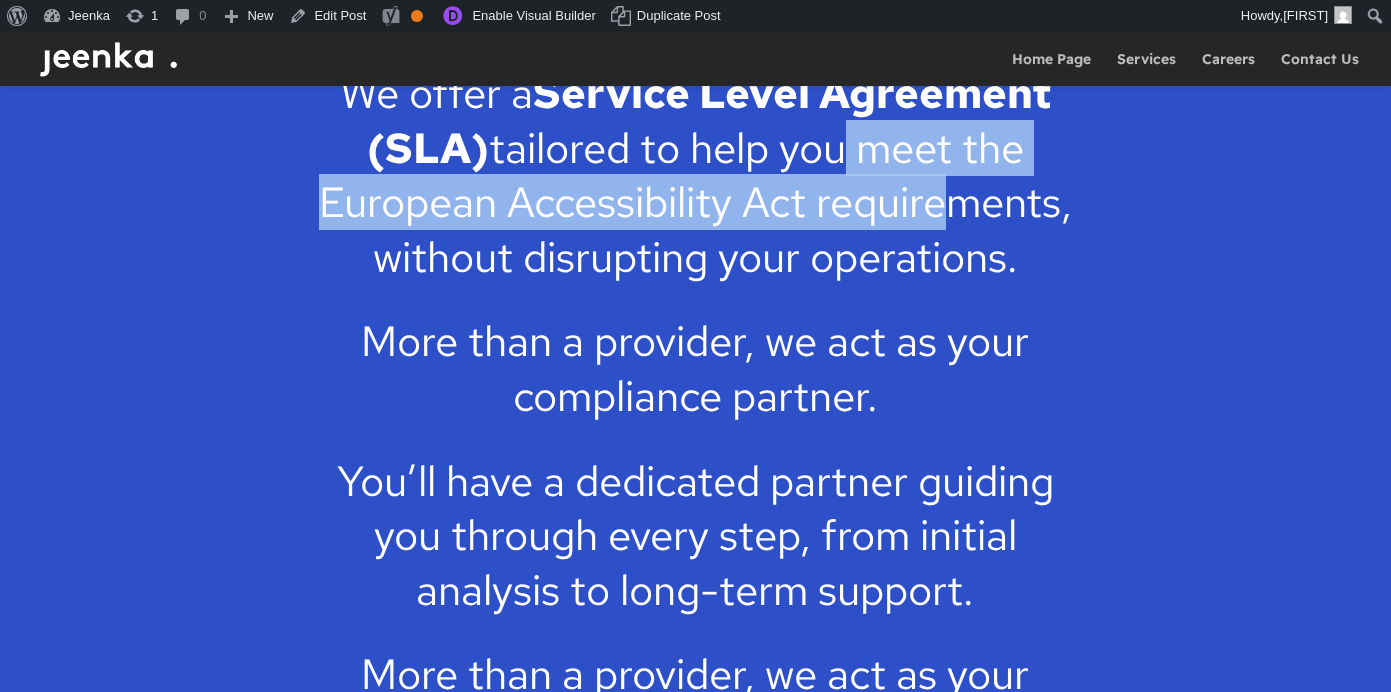 drag, startPoint x: 819, startPoint y: 189, endPoint x: 920, endPoint y: 269, distance: 128.84486 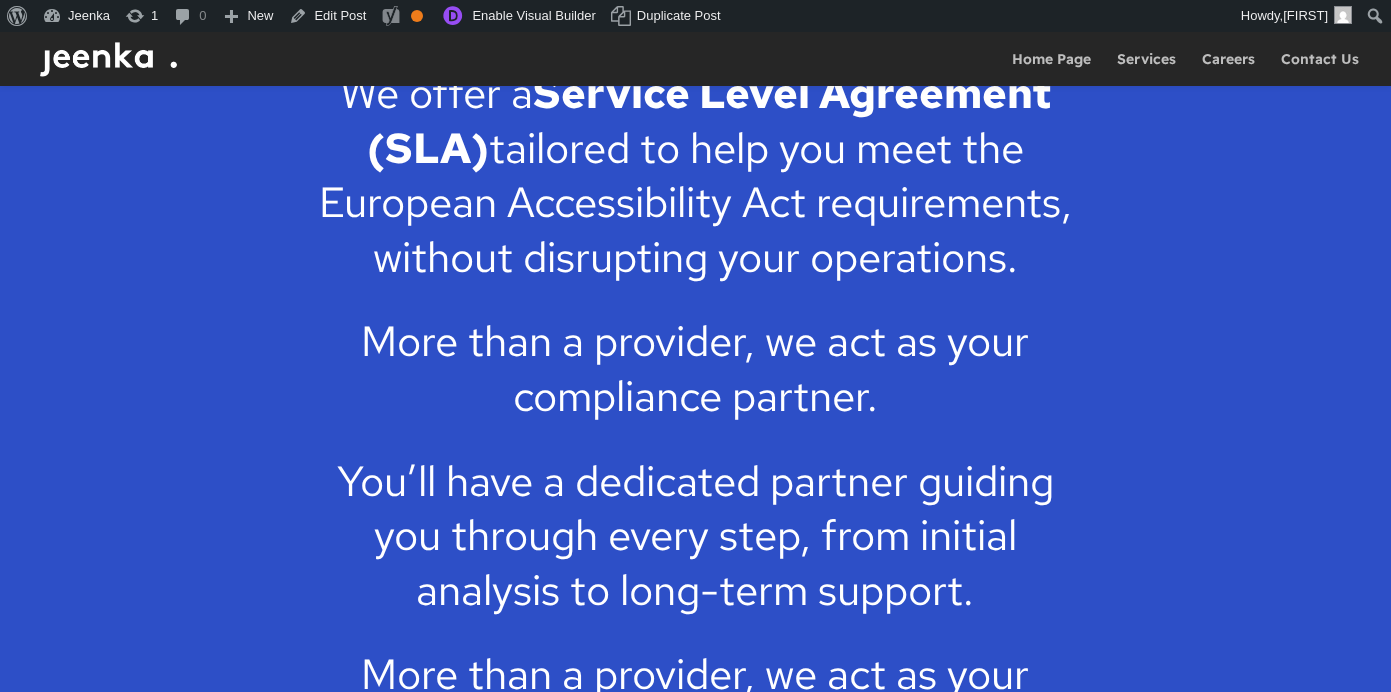 click on "We offer a  Service Level Agreement (SLA)  tailored to help you meet the European Accessibility Act requirements, without disrupting your operations." at bounding box center (695, 190) 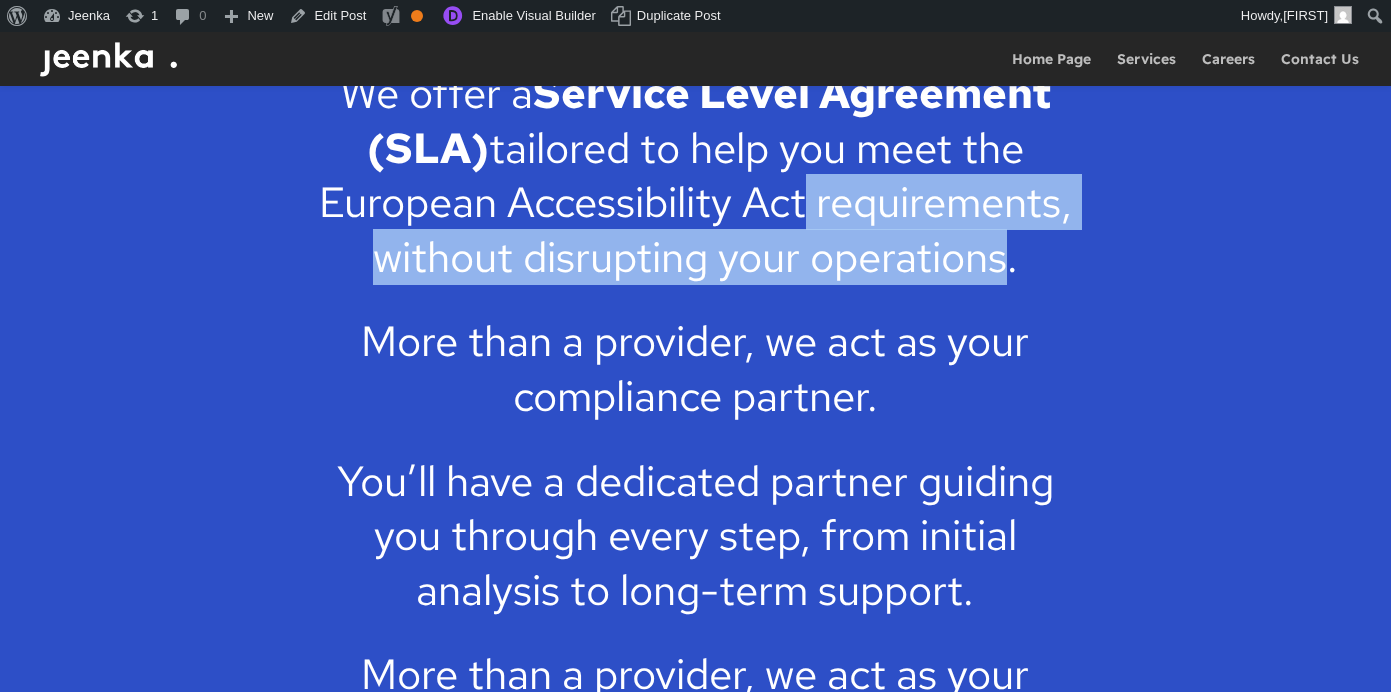 drag, startPoint x: 989, startPoint y: 302, endPoint x: 793, endPoint y: 236, distance: 206.81392 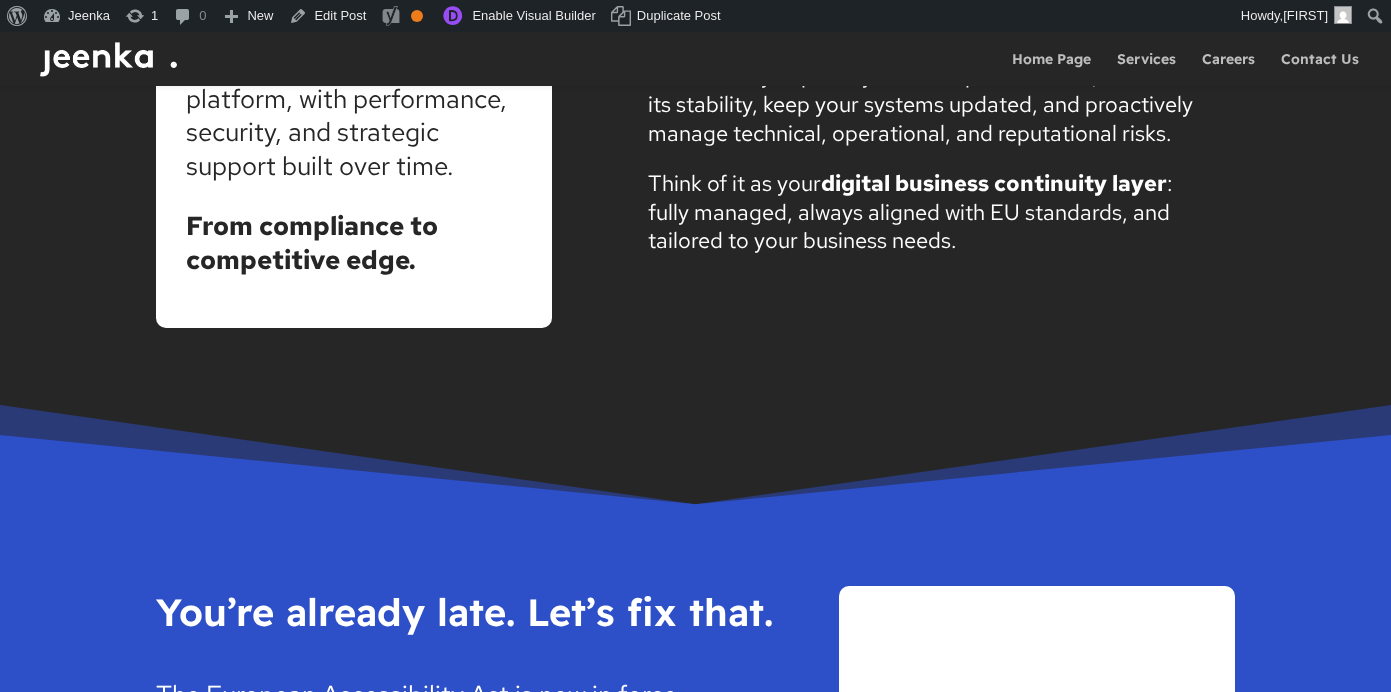 scroll, scrollTop: 4621, scrollLeft: 0, axis: vertical 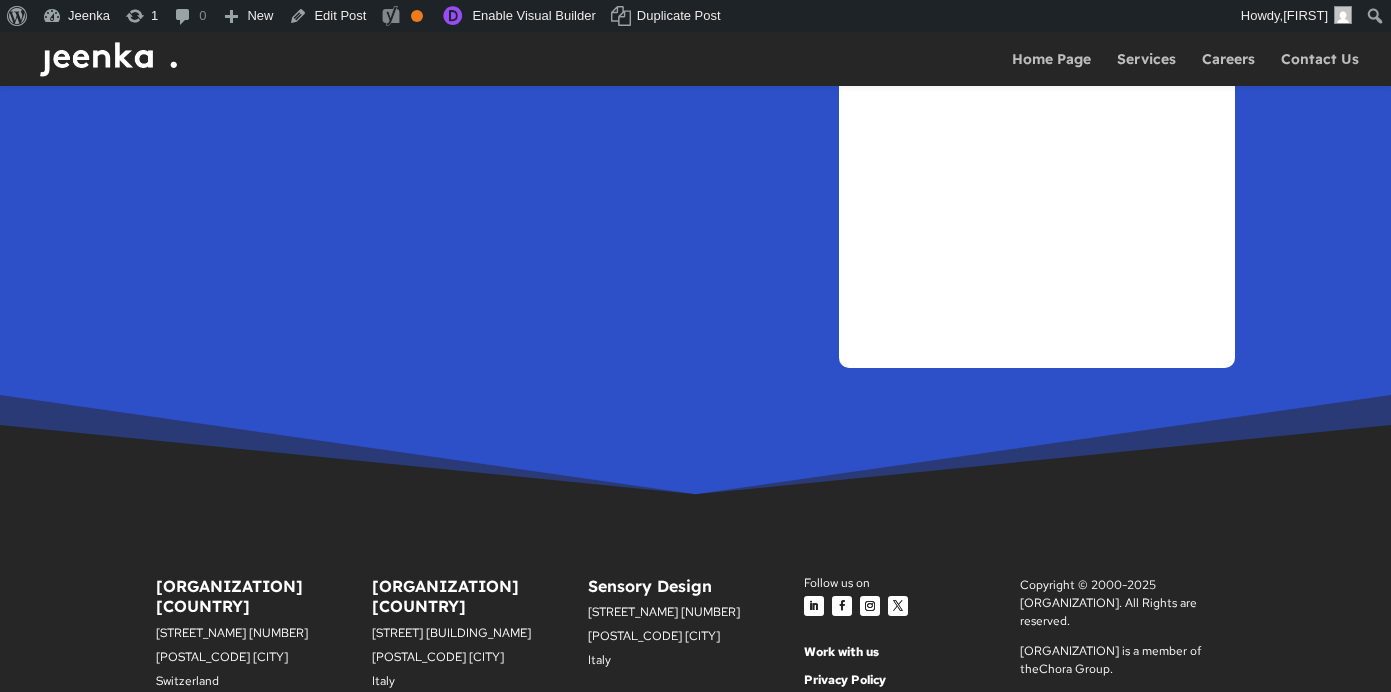 click on "But it’s not too late to act." at bounding box center [468, -48] 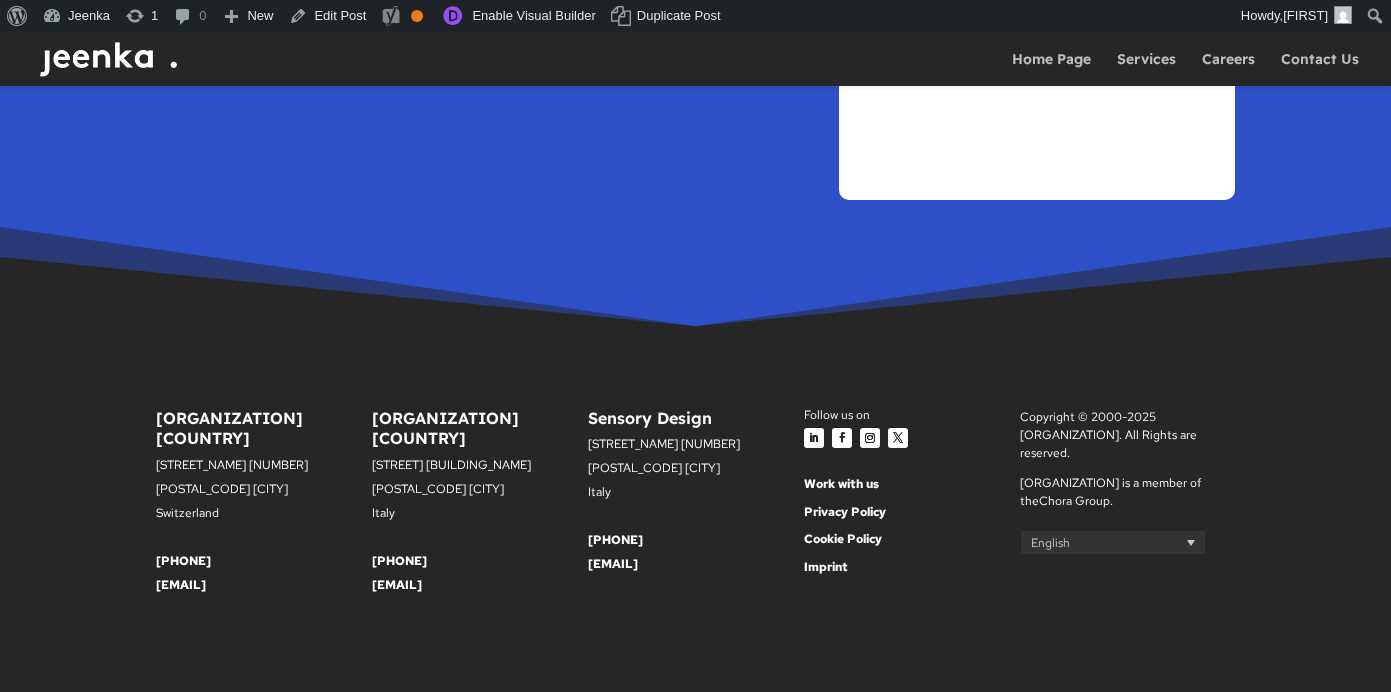 scroll, scrollTop: 5137, scrollLeft: 0, axis: vertical 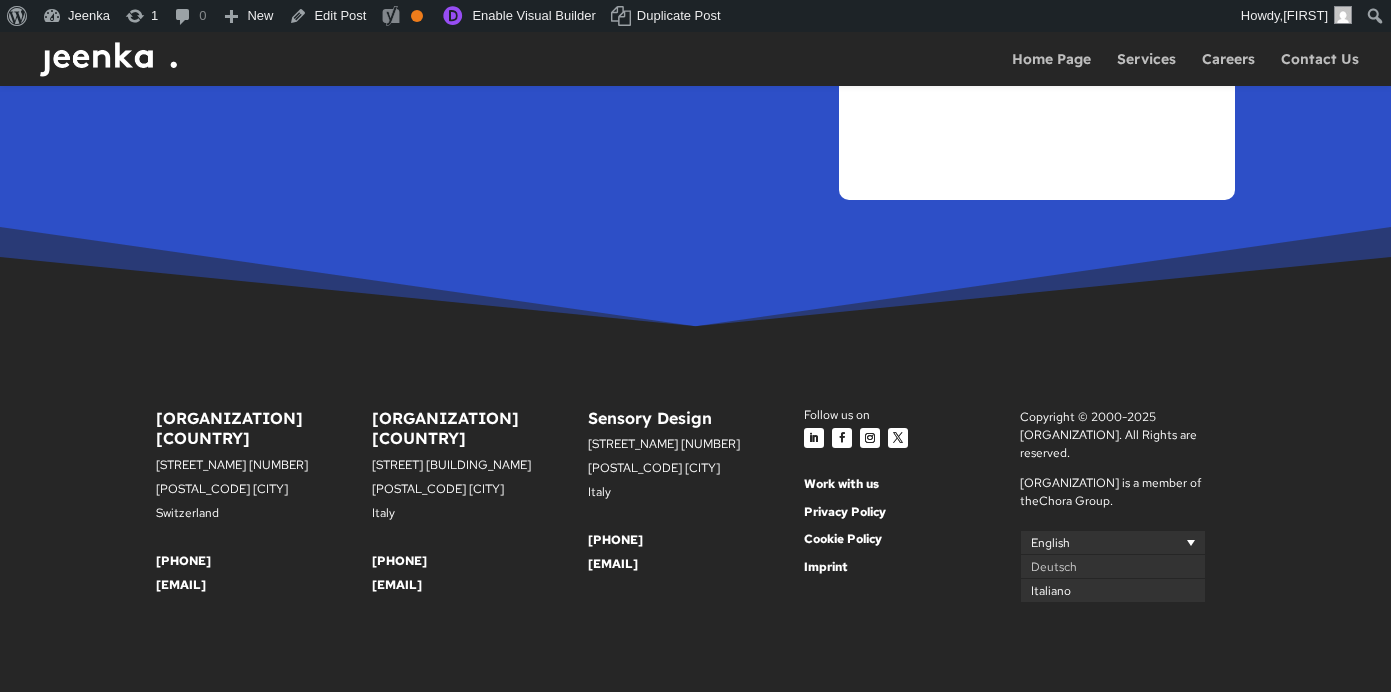 click on "Italiano" at bounding box center (1051, 591) 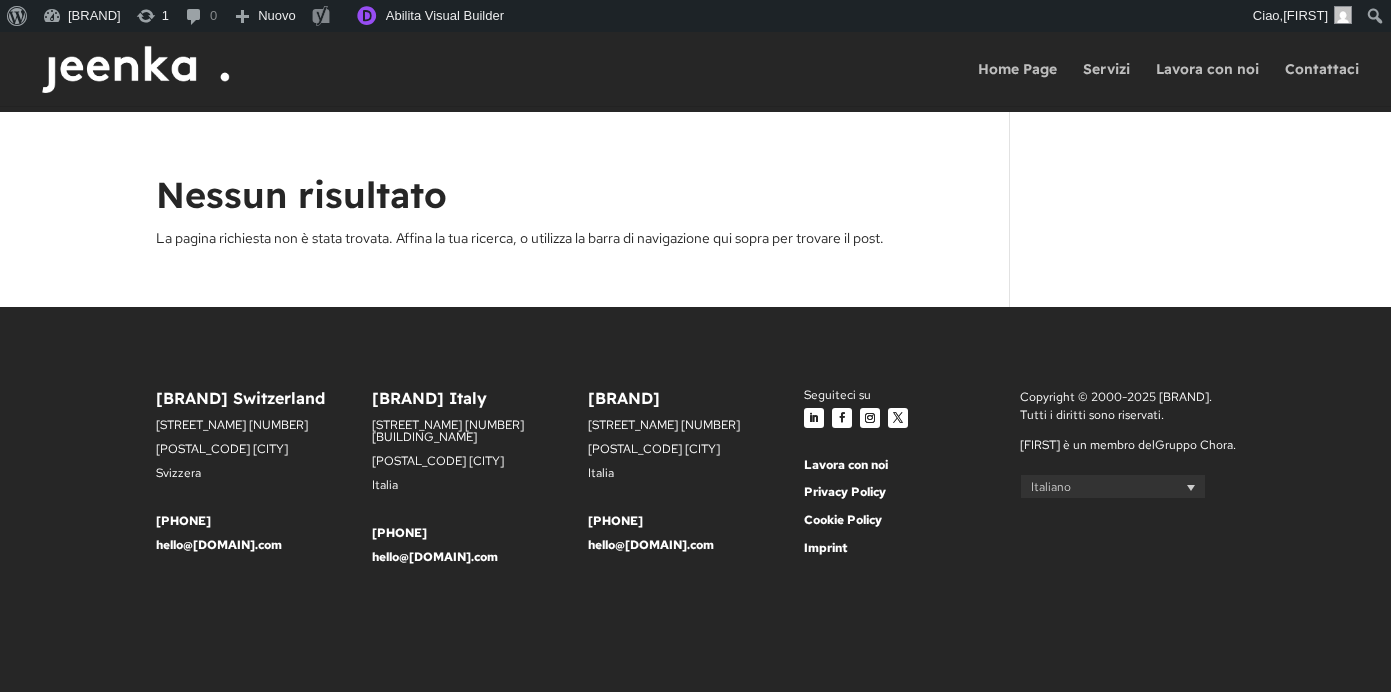 scroll, scrollTop: 0, scrollLeft: 0, axis: both 